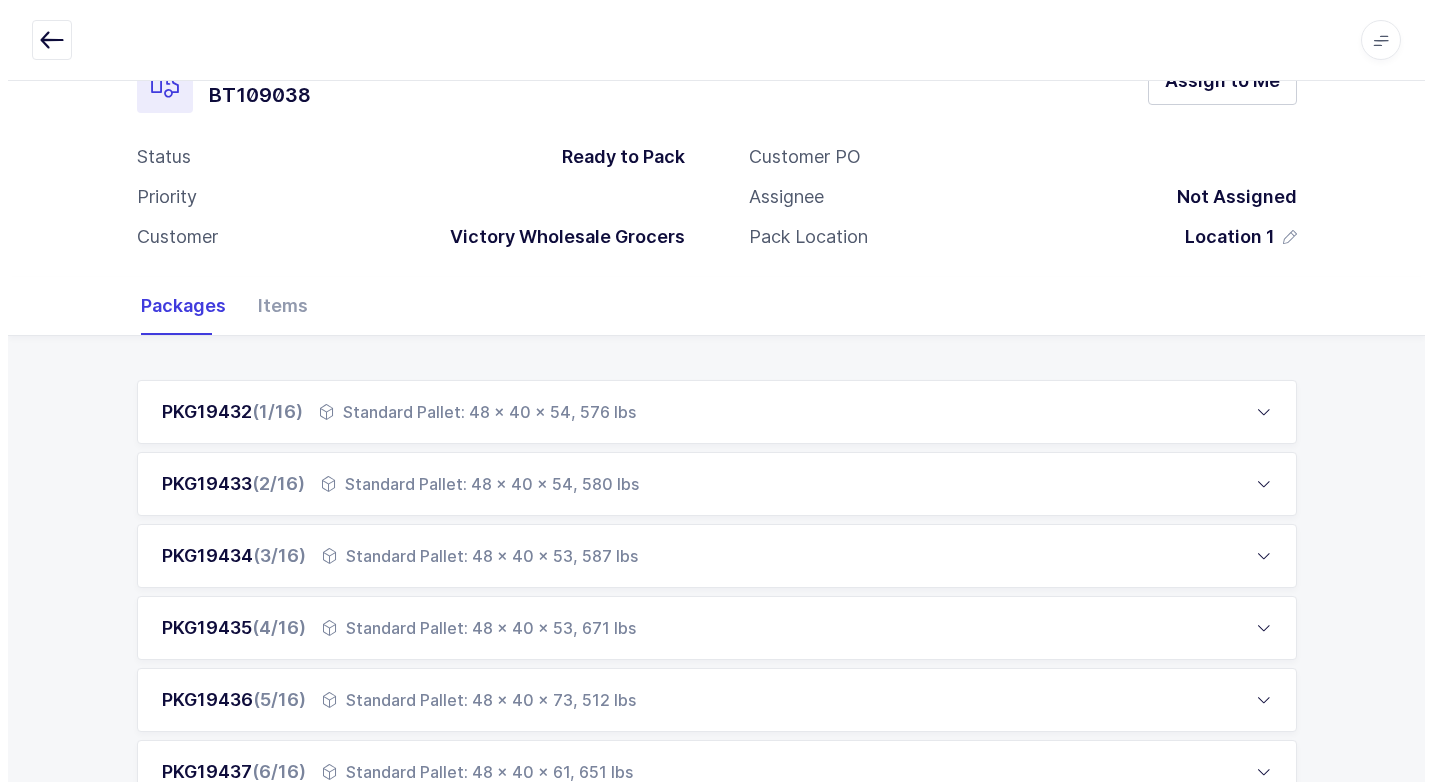 scroll, scrollTop: 0, scrollLeft: 0, axis: both 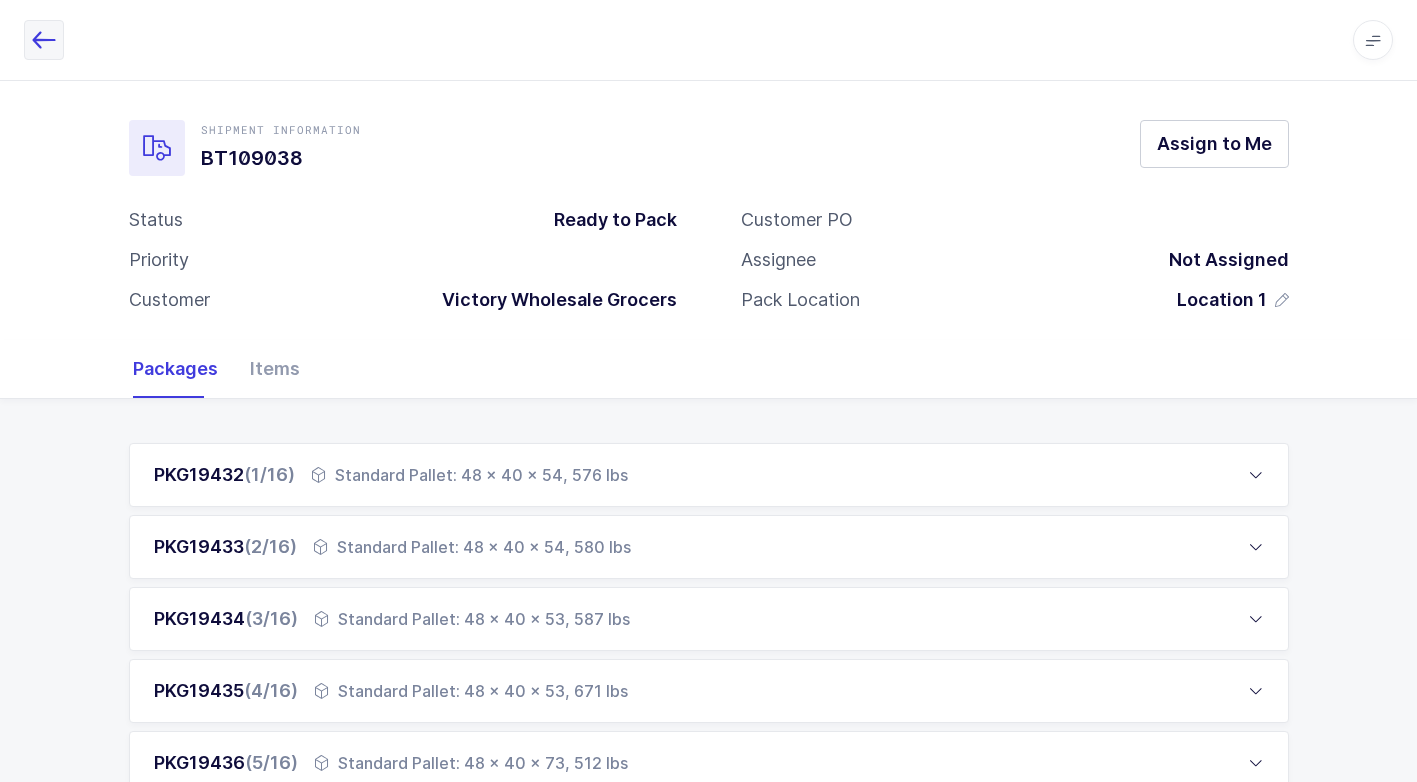 click at bounding box center (44, 40) 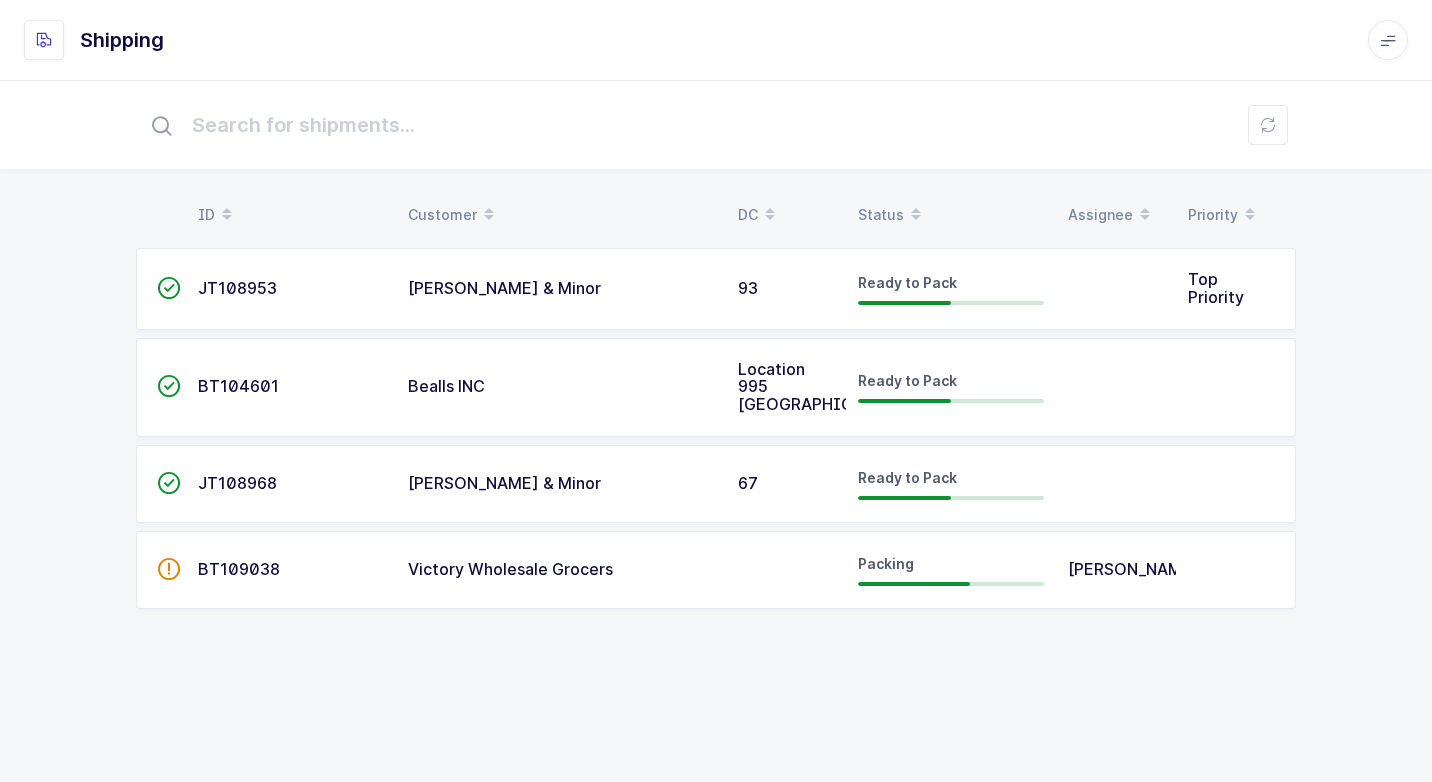 click on "[PERSON_NAME] & Minor" at bounding box center (561, 289) 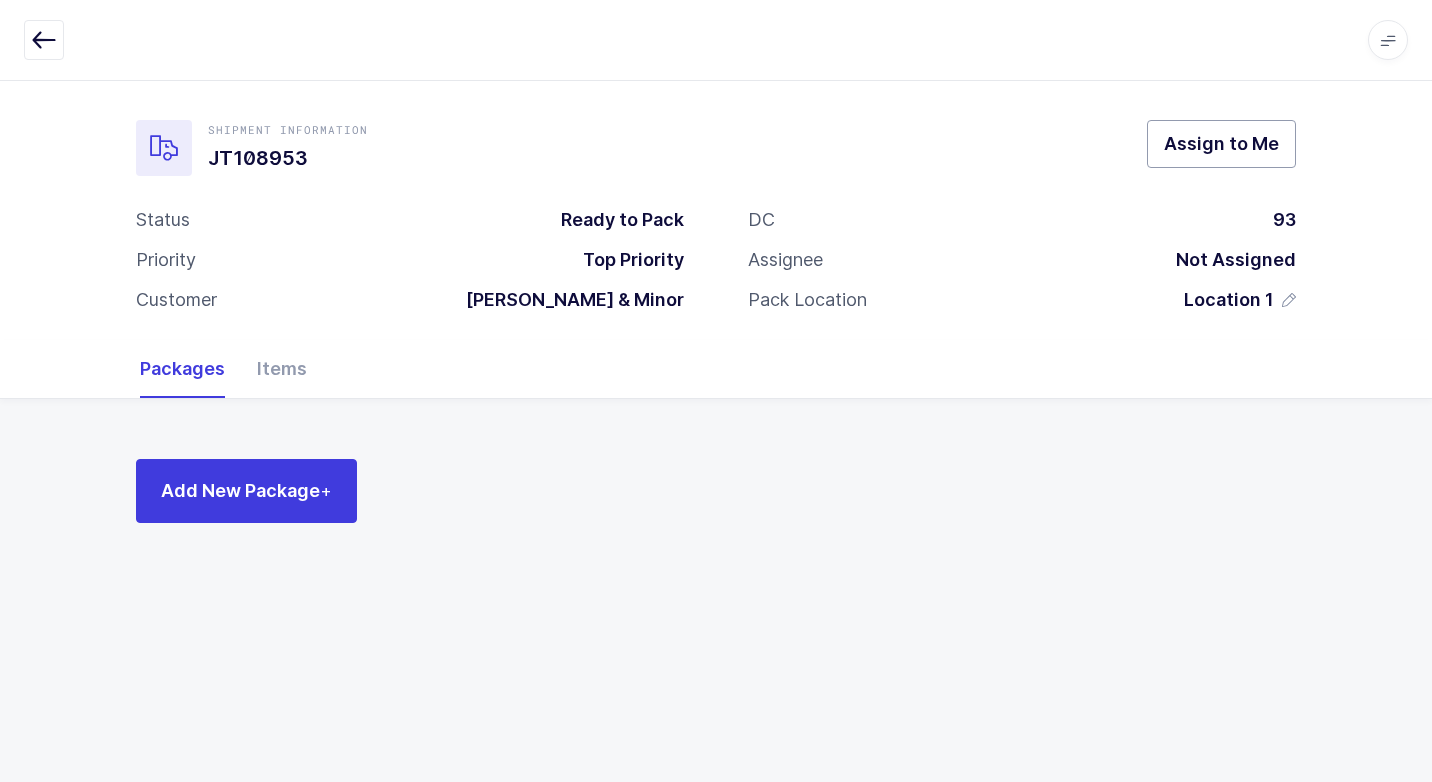 click on "Assign to Me" at bounding box center (1221, 143) 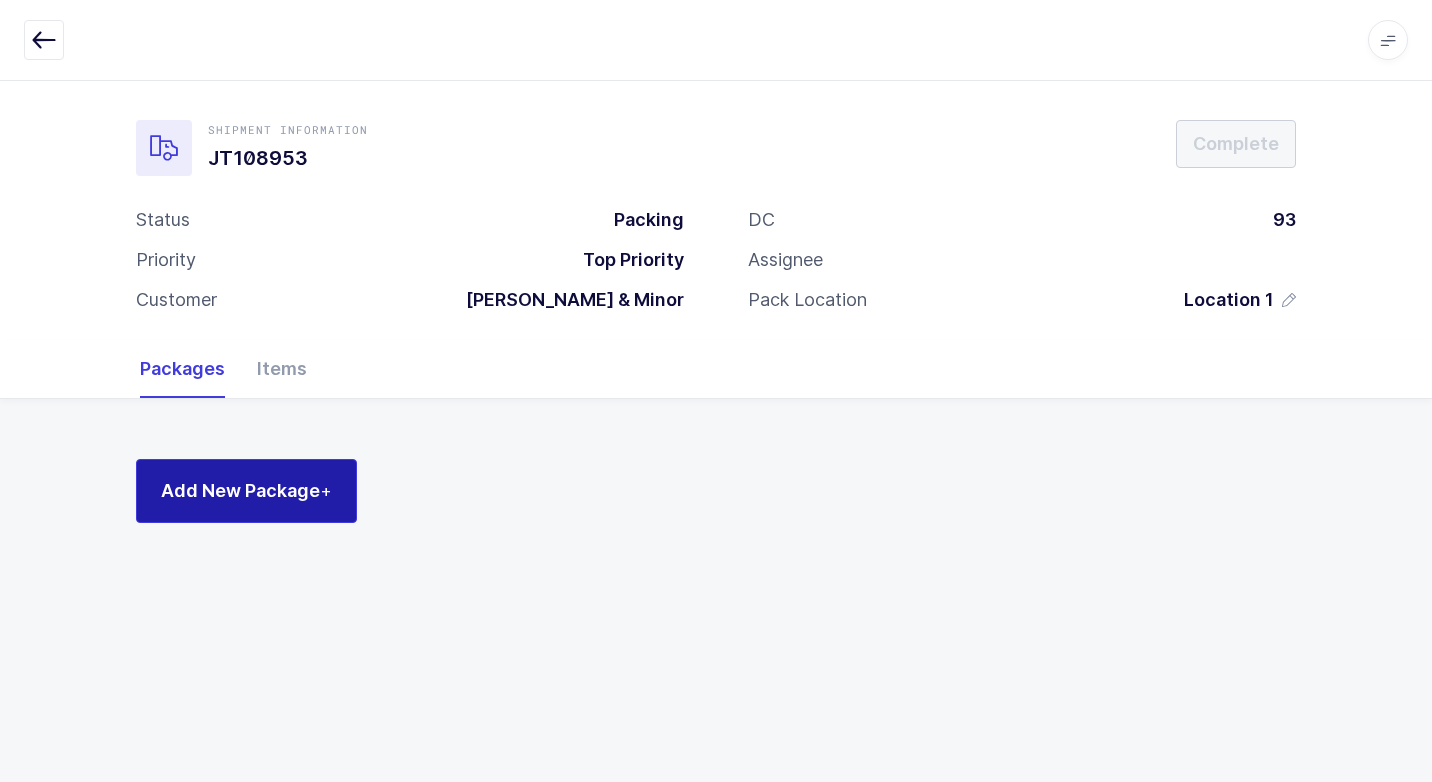 click on "Add New Package  +" at bounding box center (246, 490) 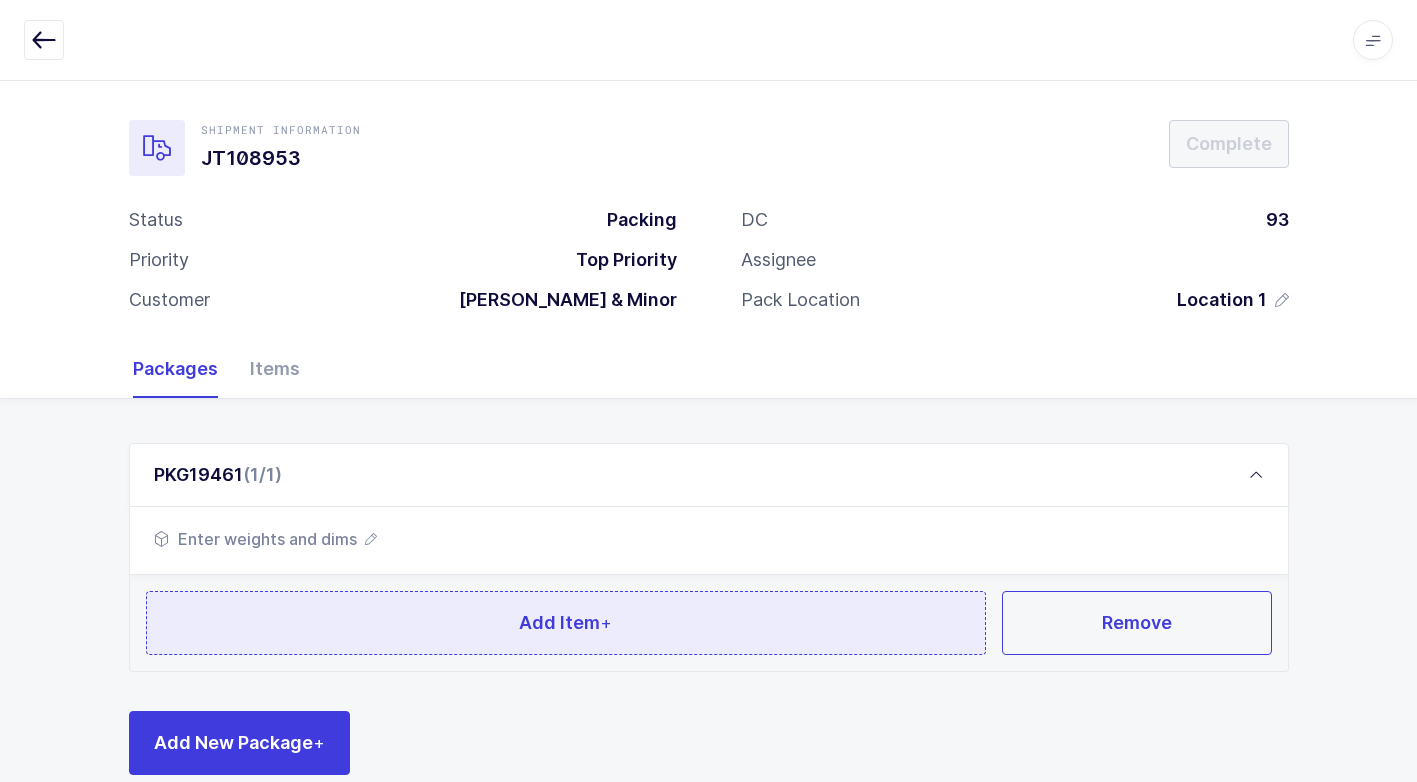 click on "Add Item  +" at bounding box center [566, 623] 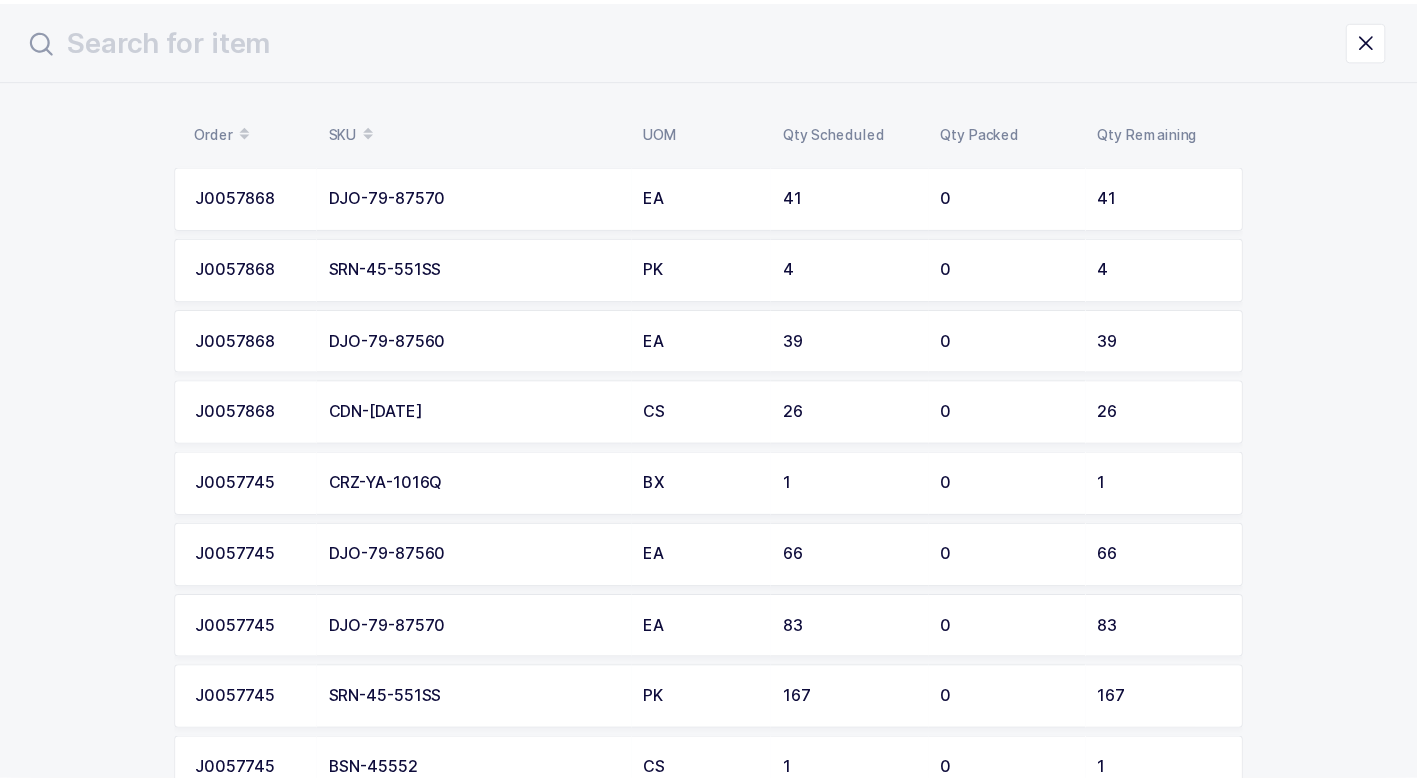 scroll, scrollTop: 100, scrollLeft: 0, axis: vertical 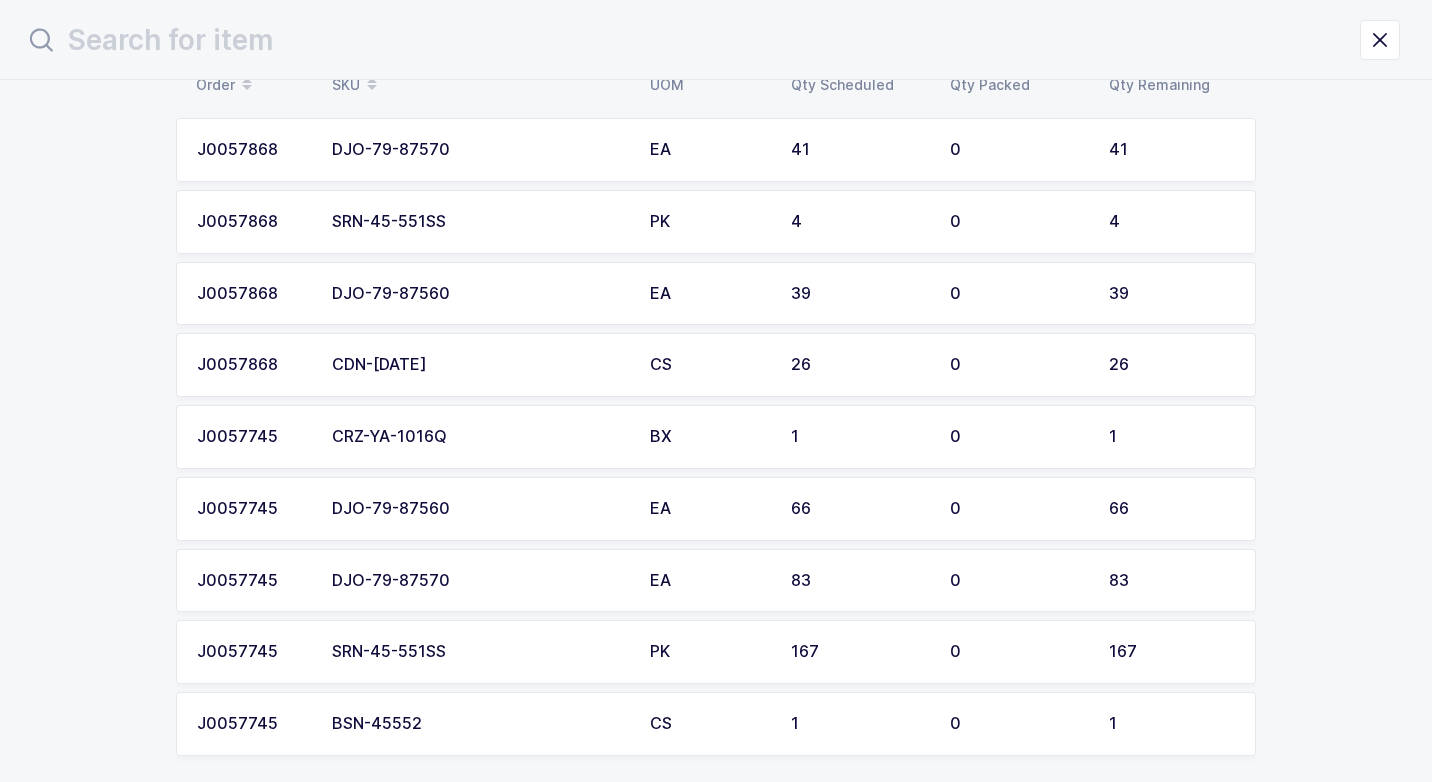 click on "CDN-[DATE]" at bounding box center (479, 365) 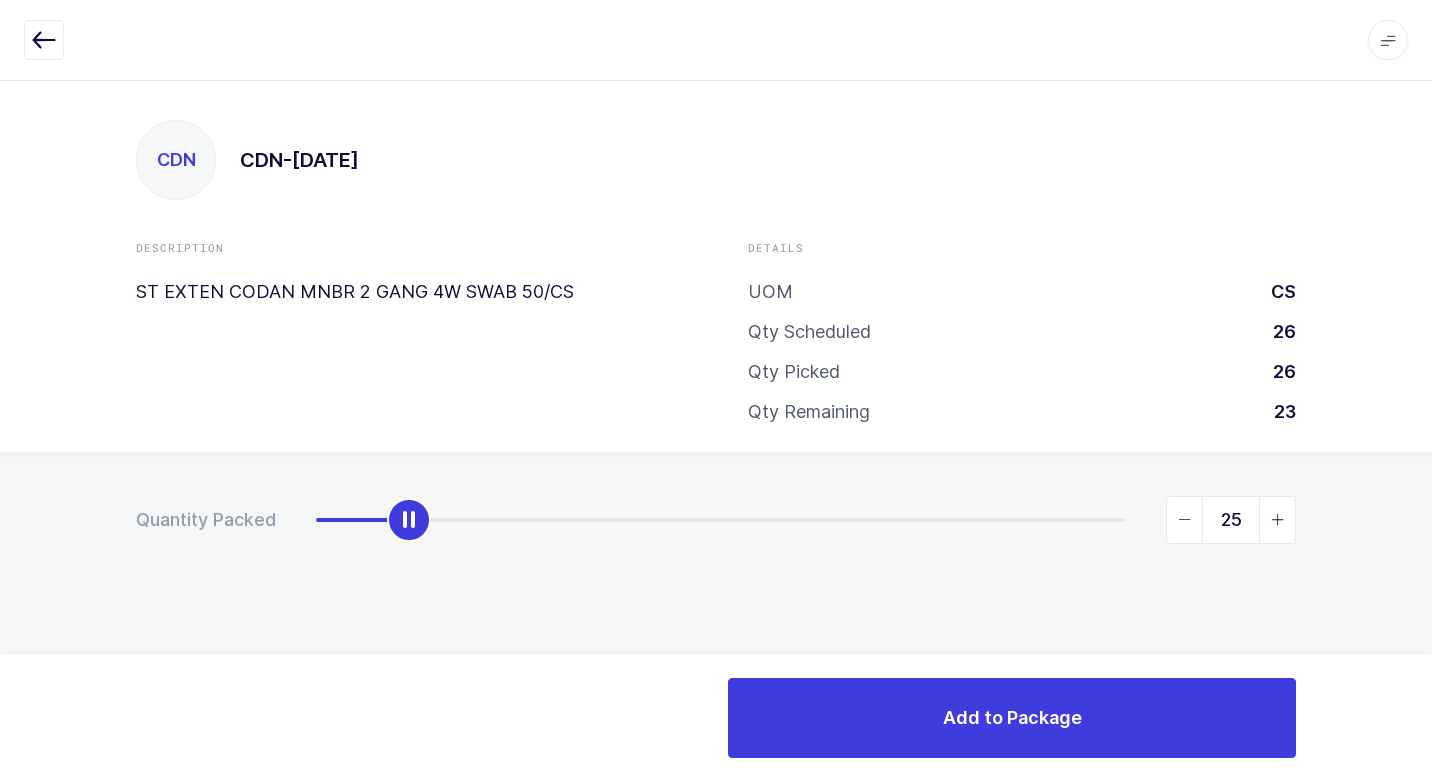type on "26" 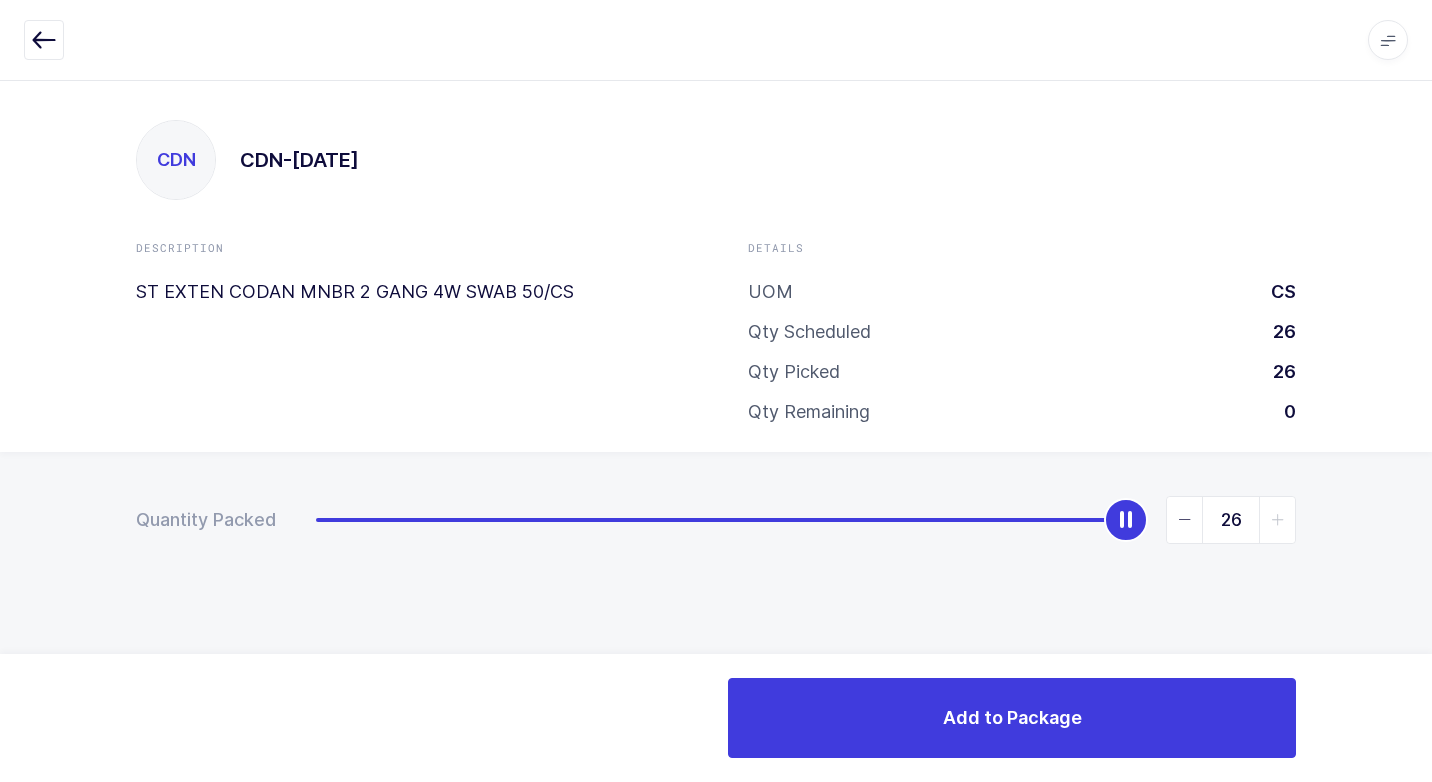 drag, startPoint x: 316, startPoint y: 525, endPoint x: 1243, endPoint y: 781, distance: 961.69904 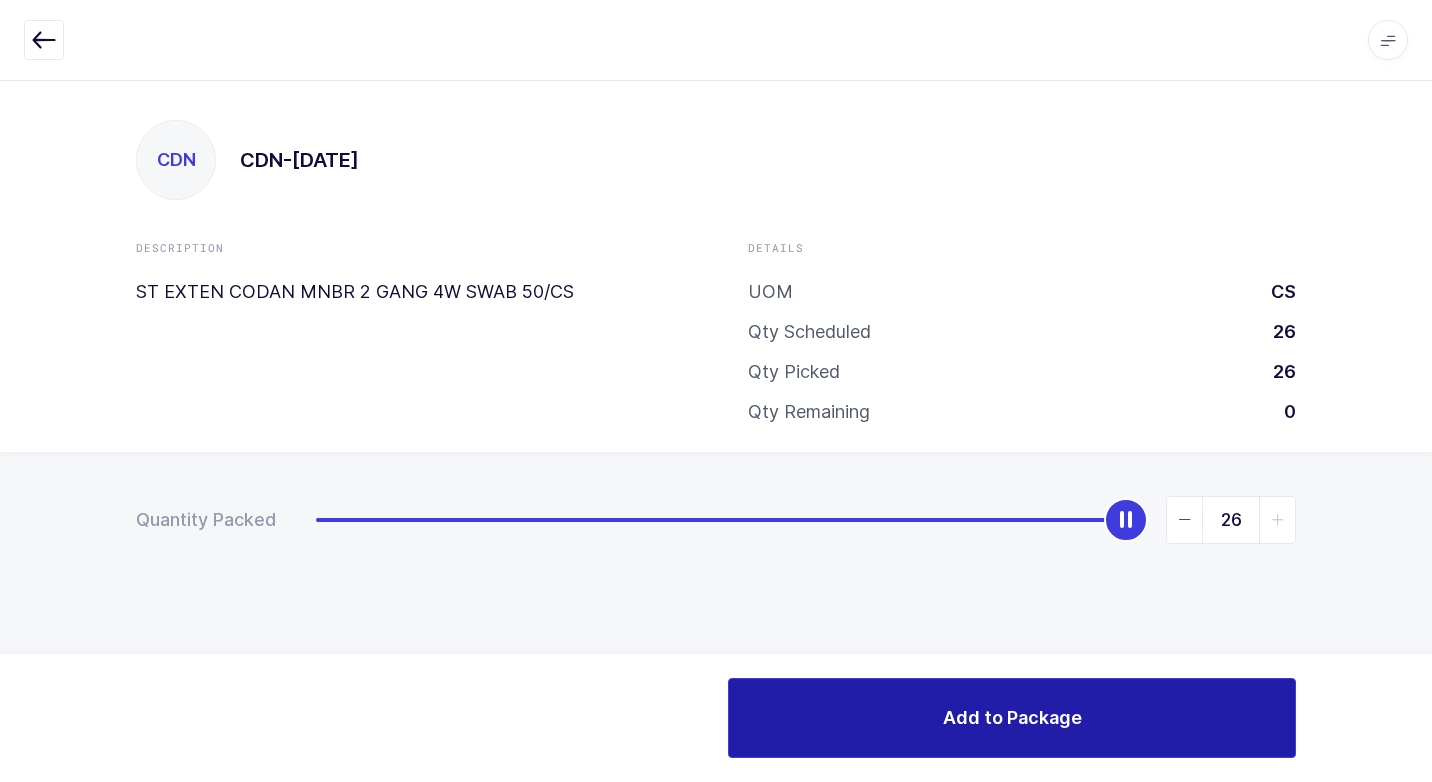 drag, startPoint x: 927, startPoint y: 721, endPoint x: 937, endPoint y: 717, distance: 10.770329 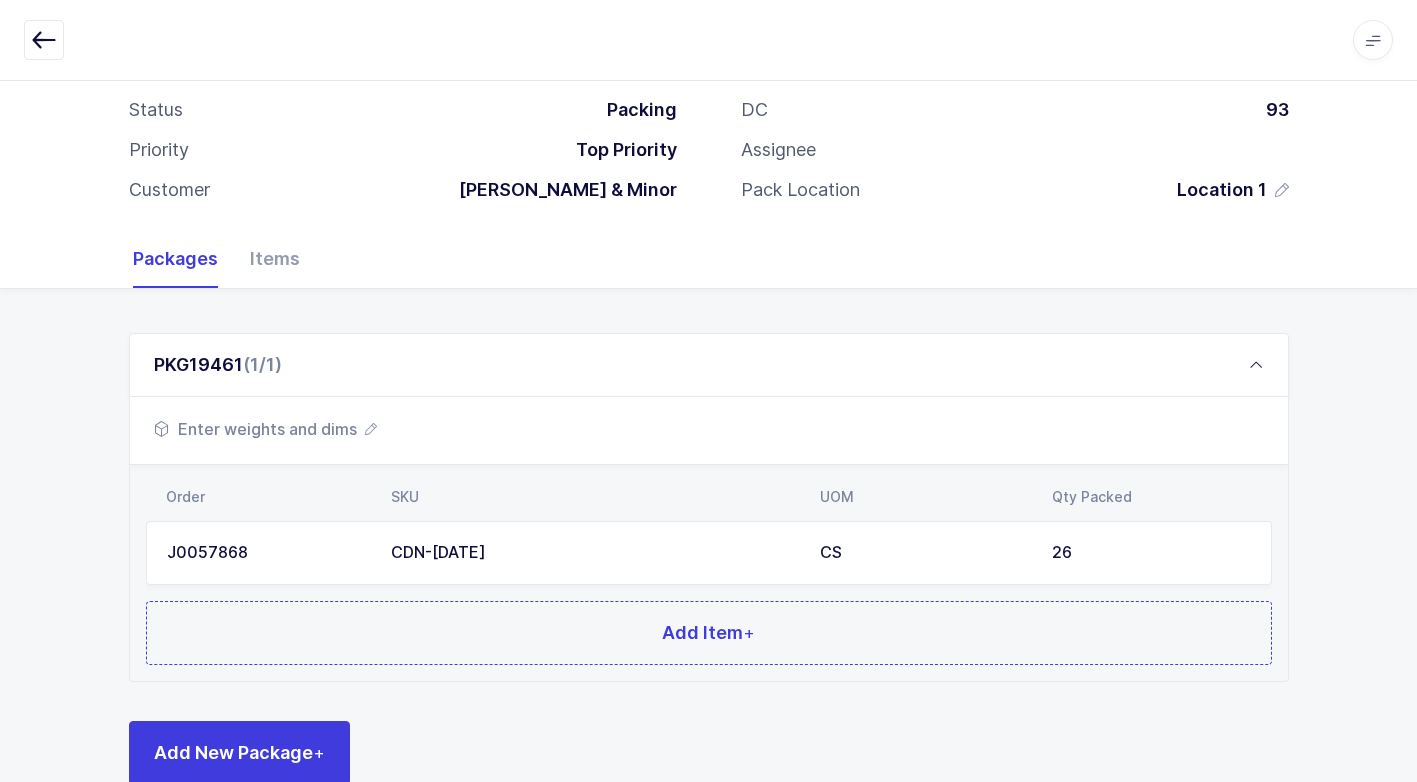 scroll, scrollTop: 153, scrollLeft: 0, axis: vertical 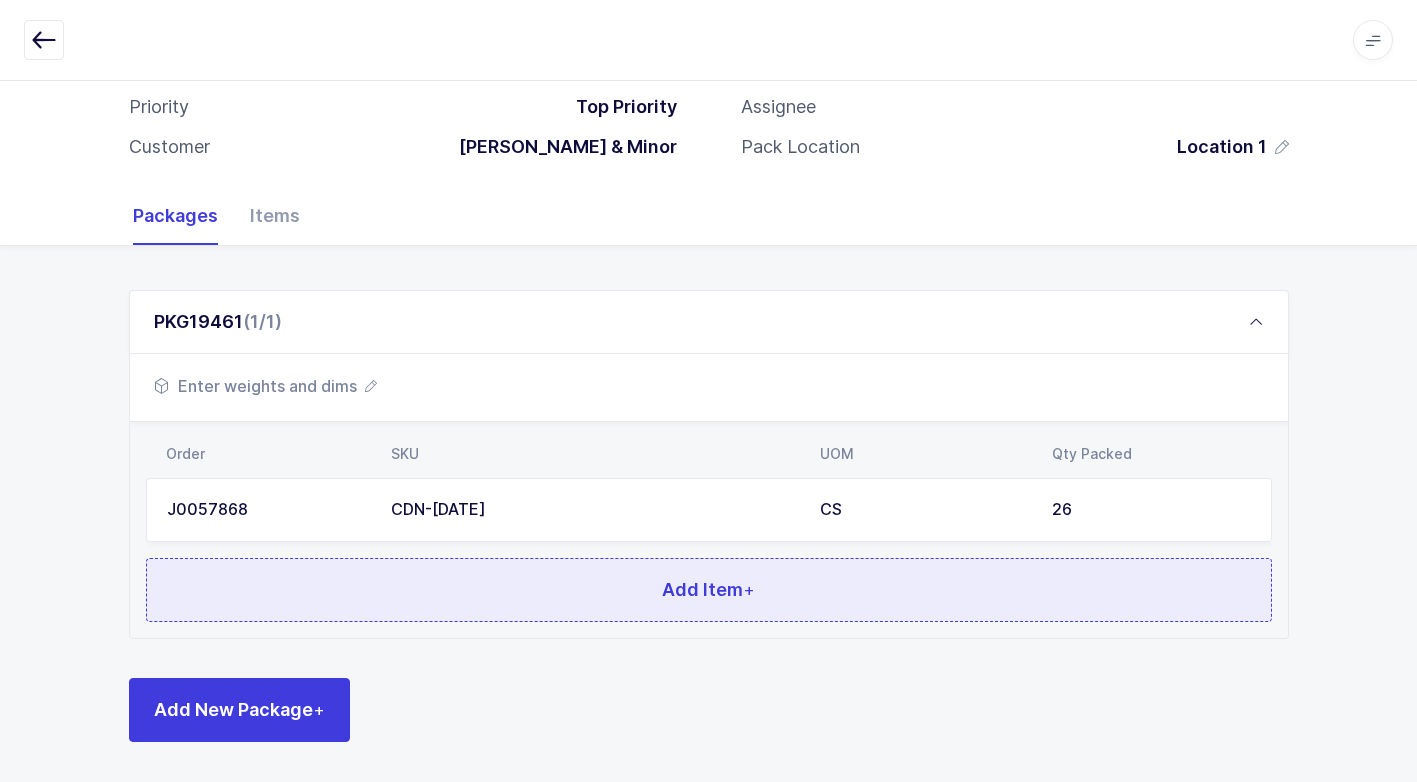 click on "Add Item  +" at bounding box center [709, 590] 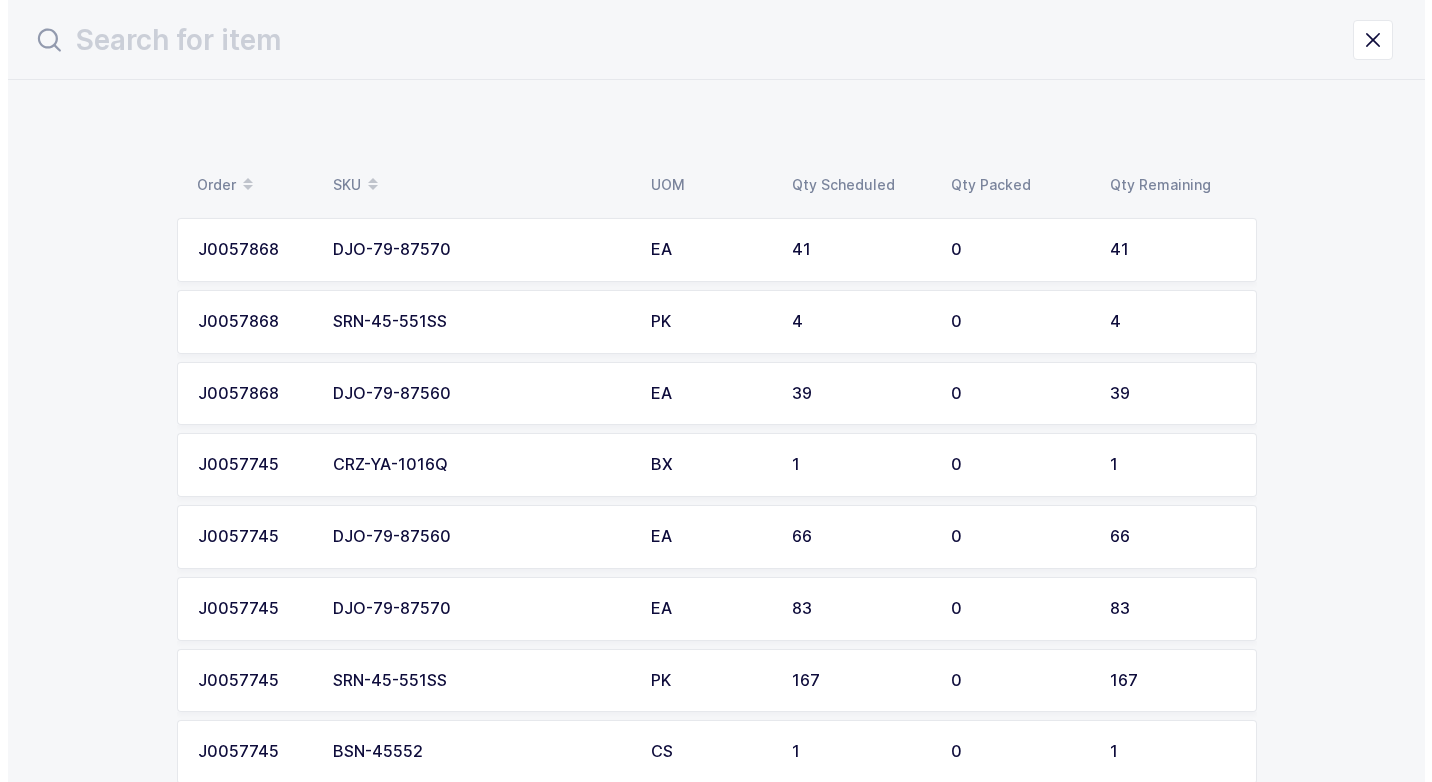 scroll, scrollTop: 0, scrollLeft: 0, axis: both 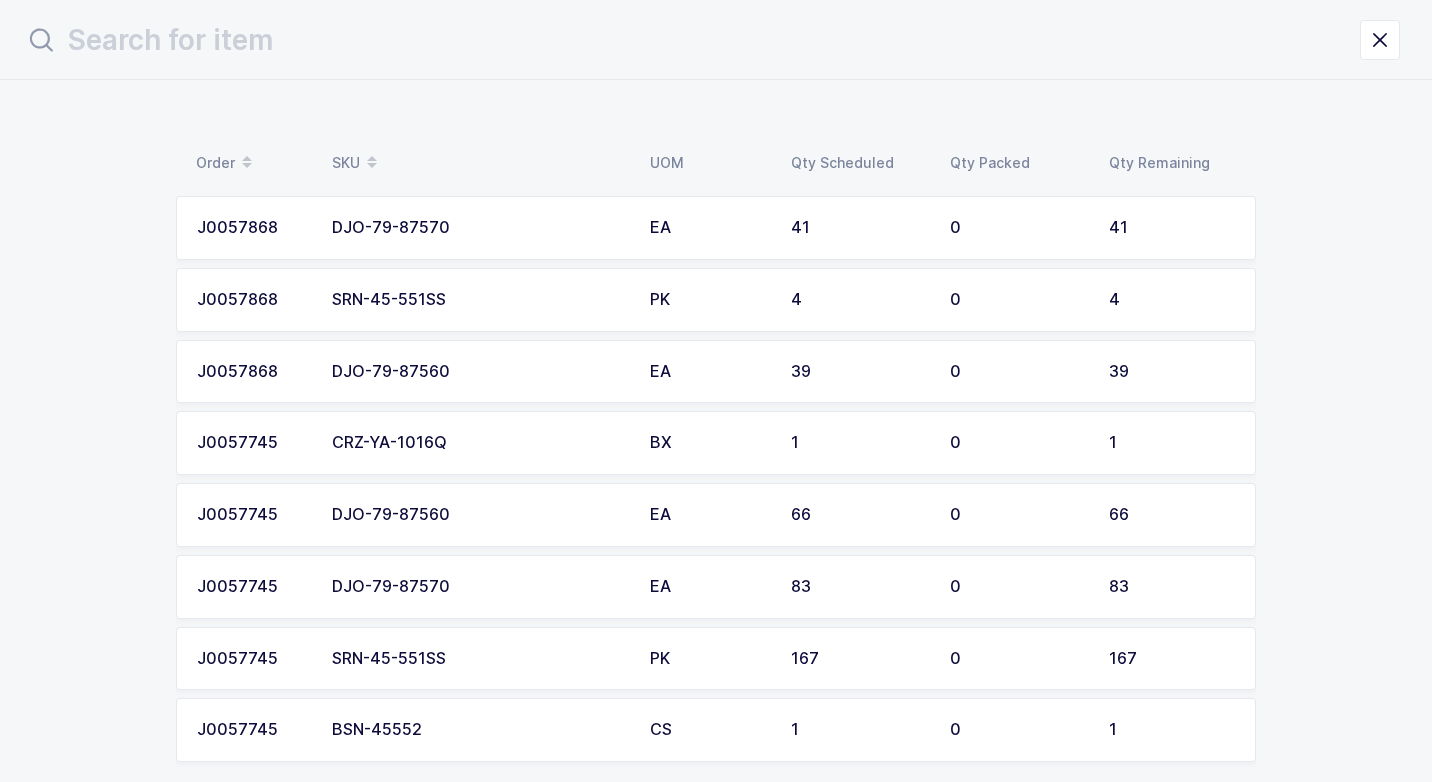 click on "DJO-79-87560" at bounding box center (479, 515) 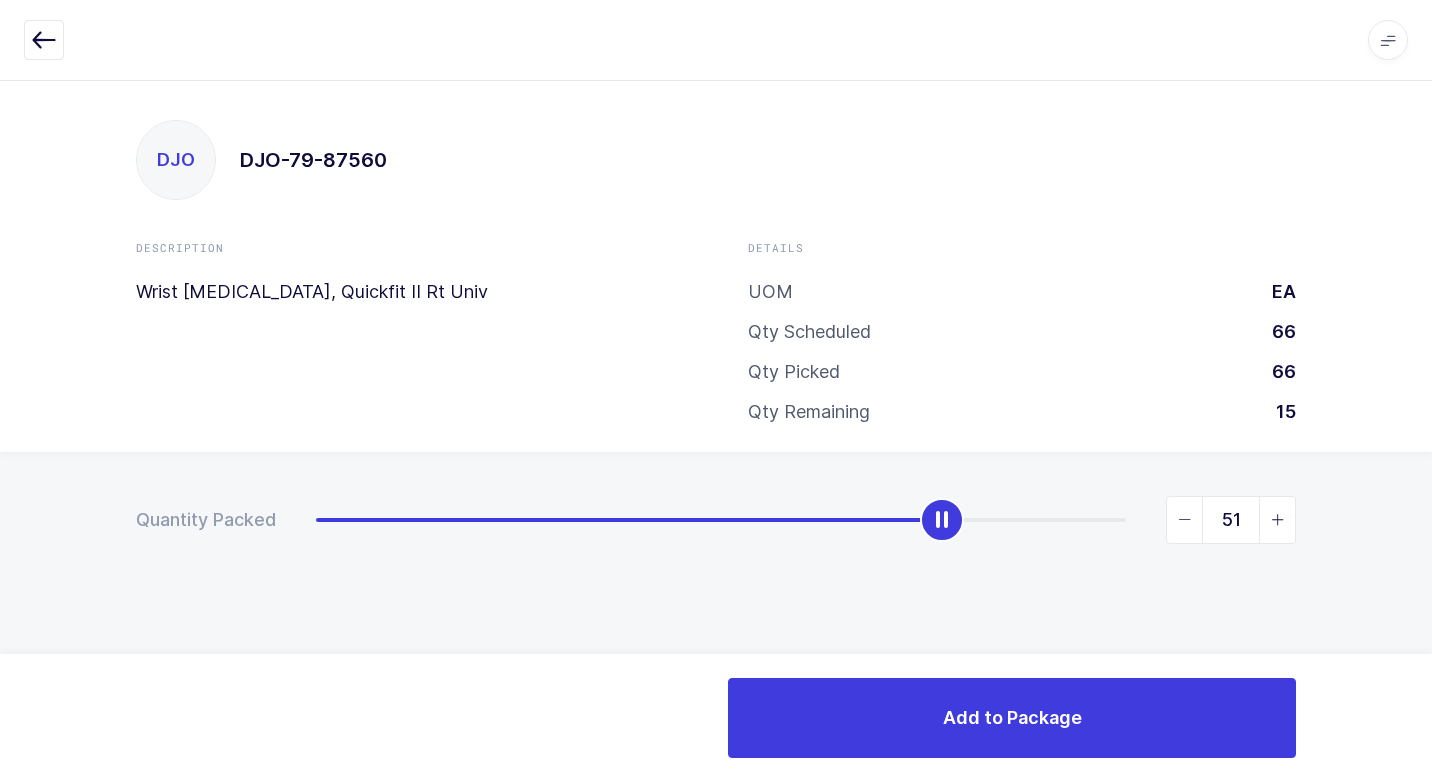 type on "66" 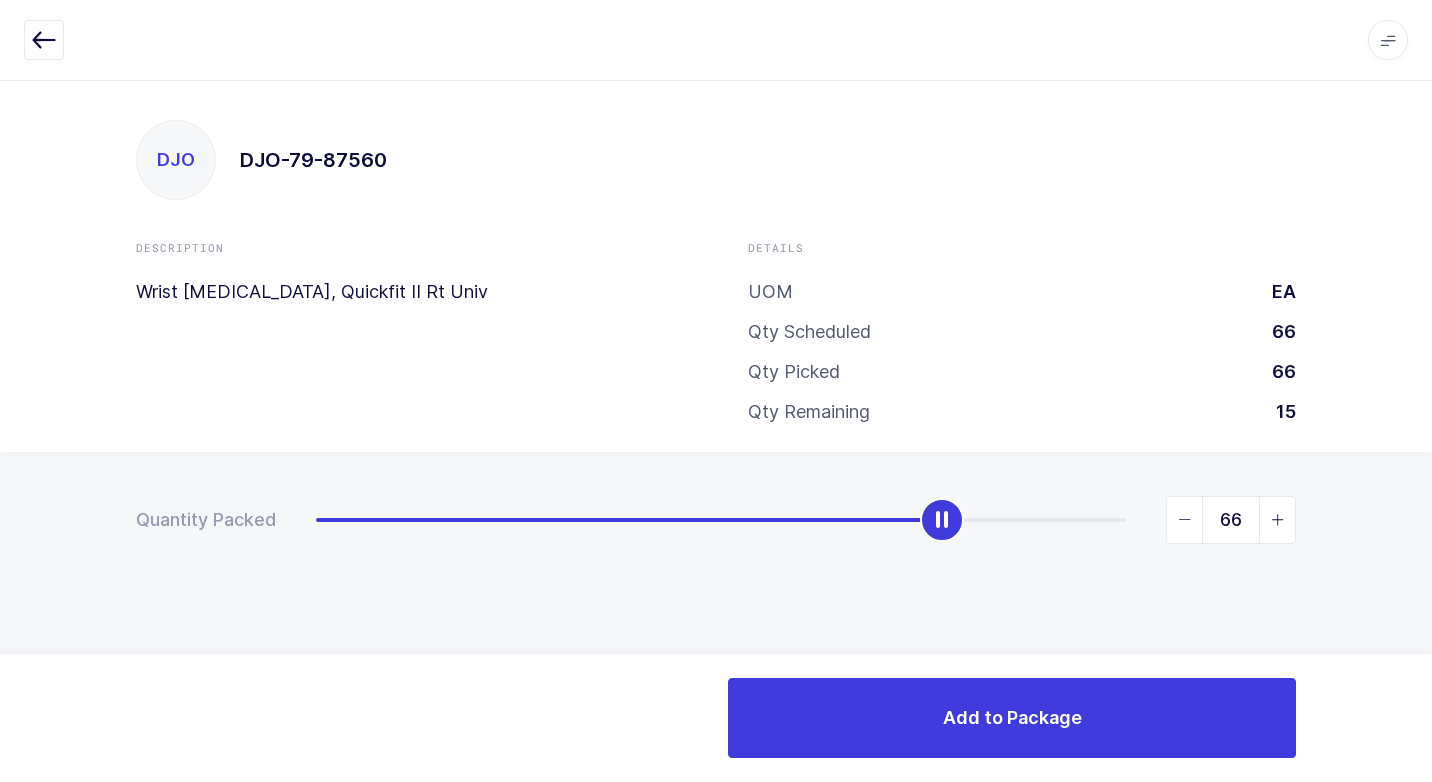 drag, startPoint x: 322, startPoint y: 515, endPoint x: 1431, endPoint y: 577, distance: 1110.7317 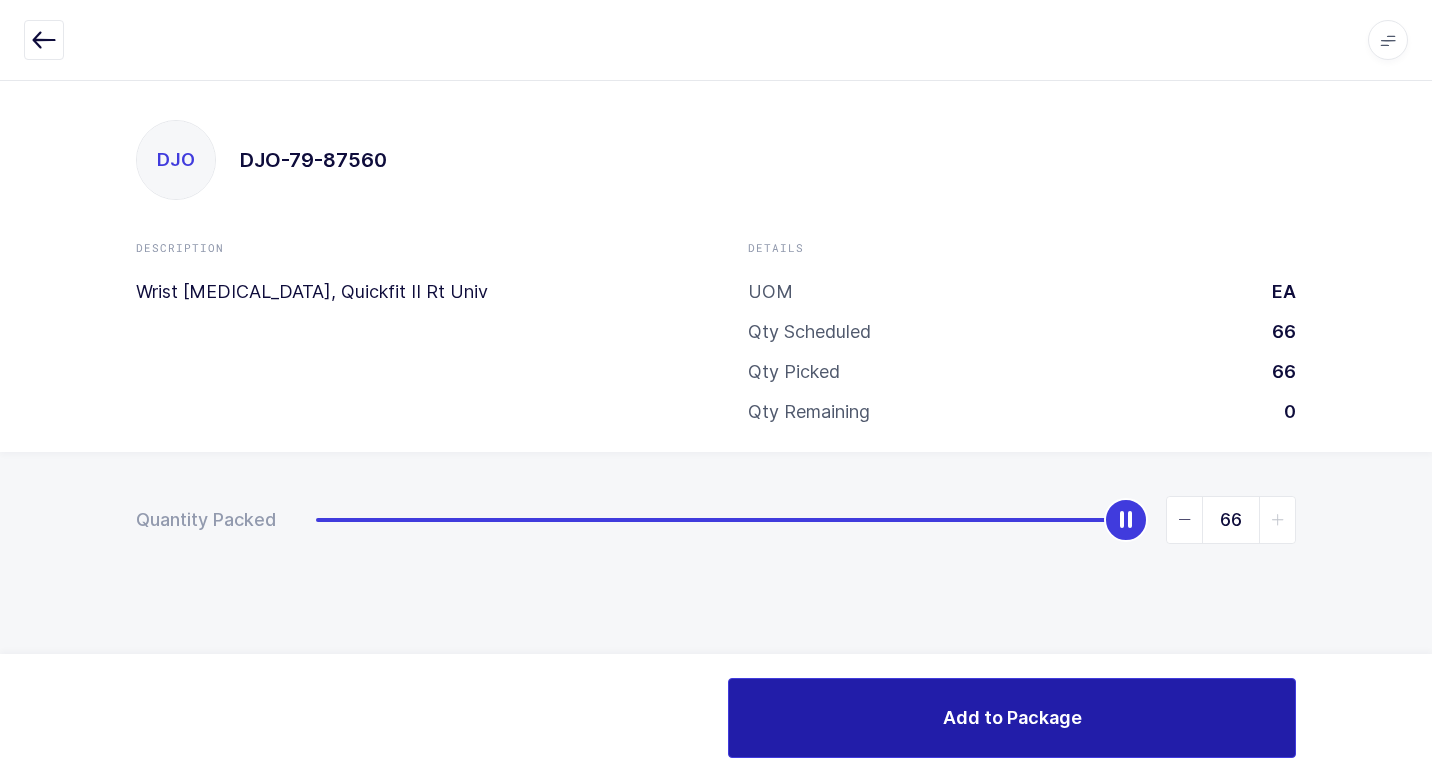 click on "Add to Package" at bounding box center (1012, 718) 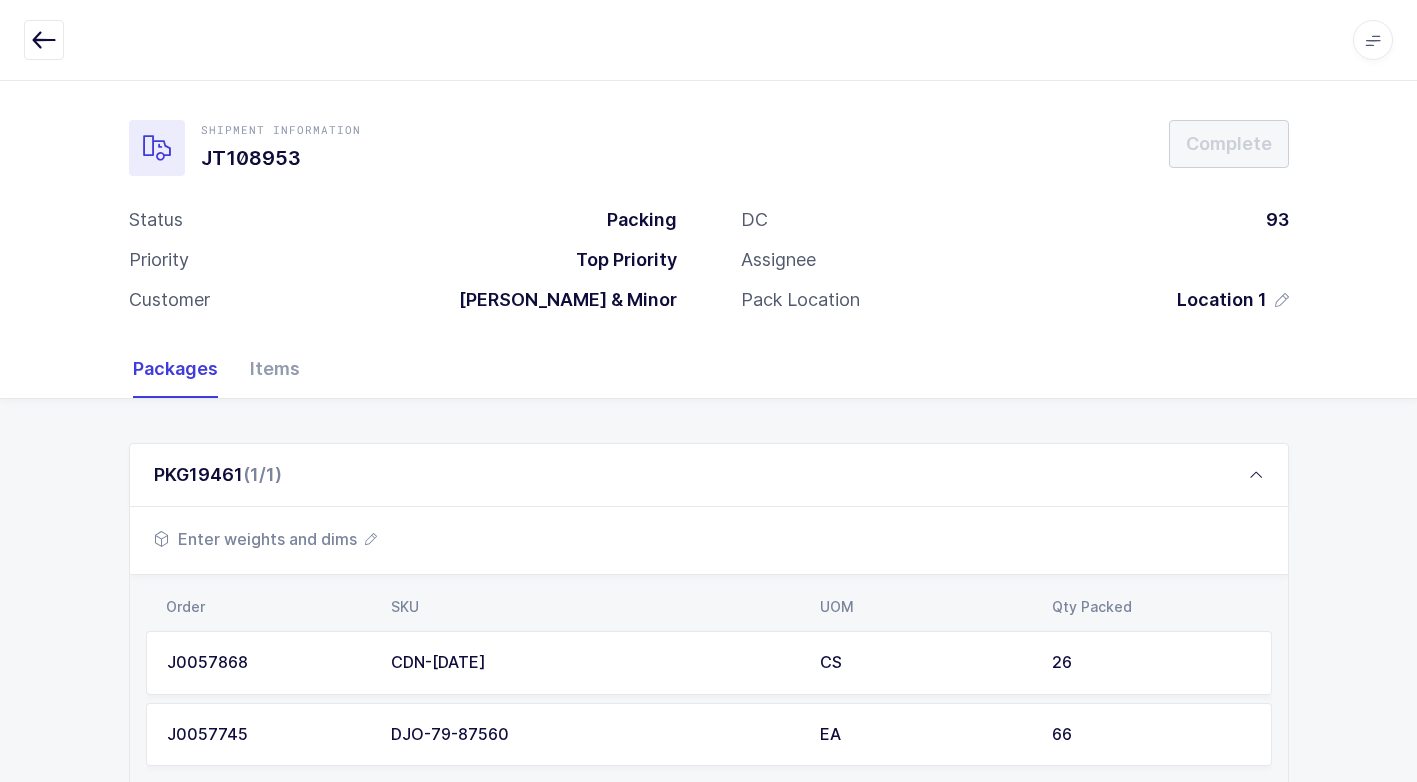 scroll, scrollTop: 224, scrollLeft: 0, axis: vertical 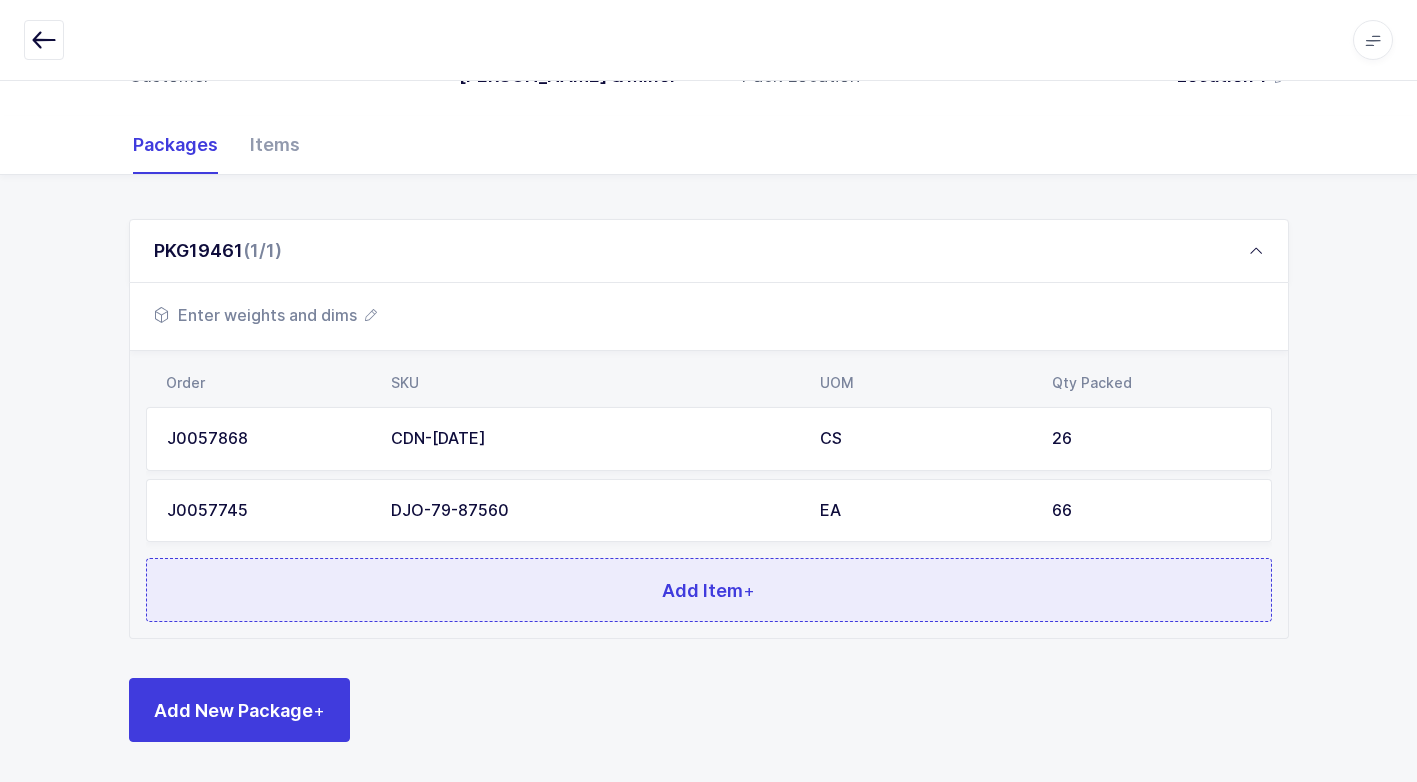 click on "Add Item  +" at bounding box center (709, 590) 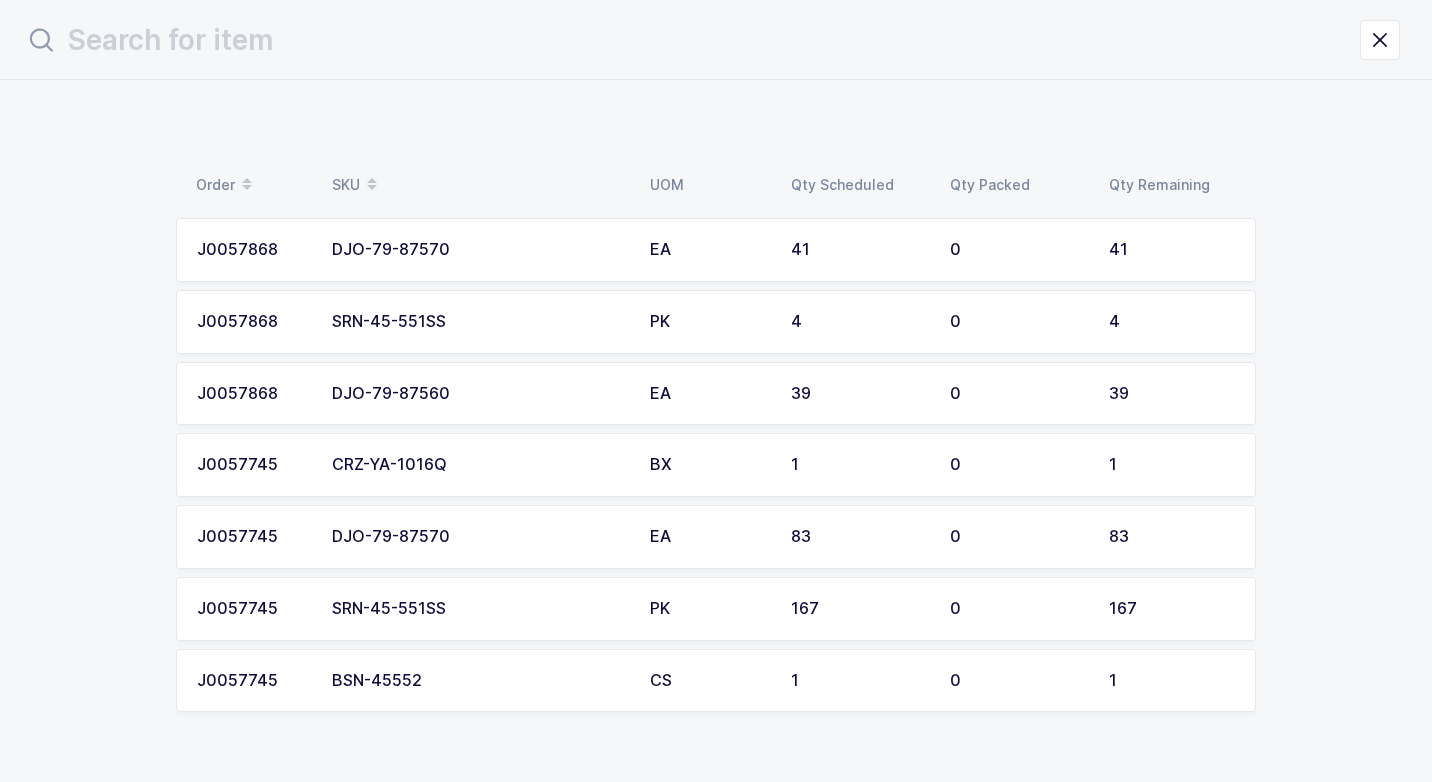click on "DJO-79-87560" at bounding box center (479, 394) 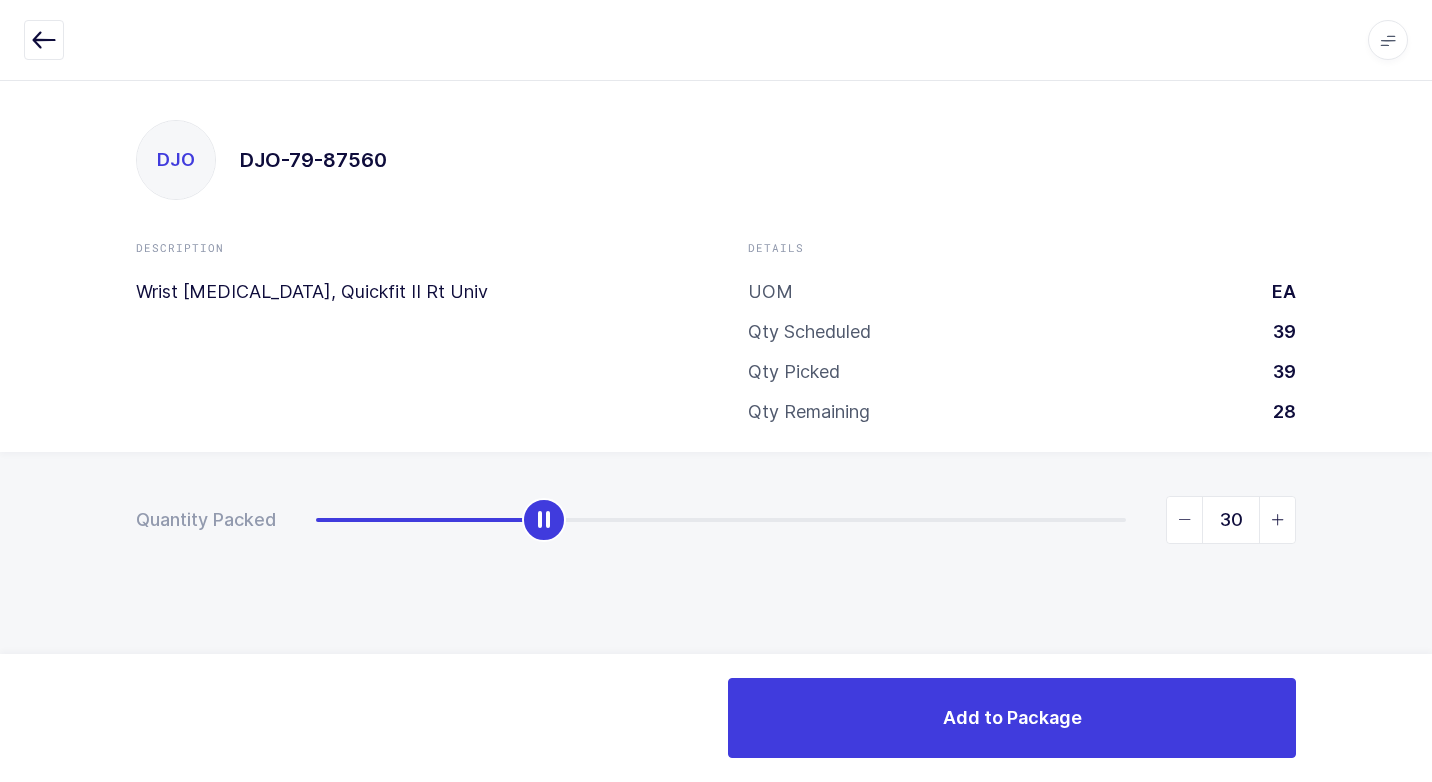 type on "39" 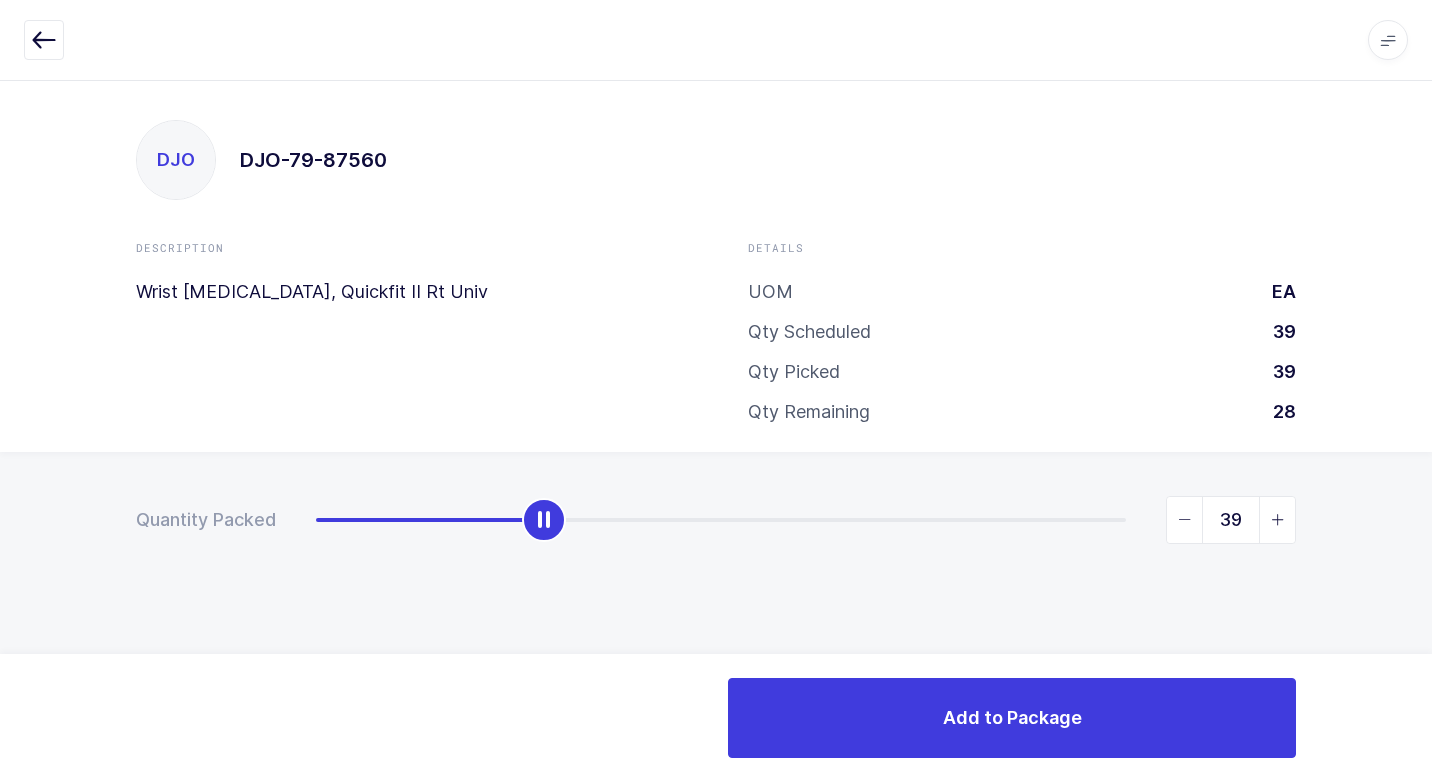 drag, startPoint x: 325, startPoint y: 520, endPoint x: 1435, endPoint y: 825, distance: 1151.1407 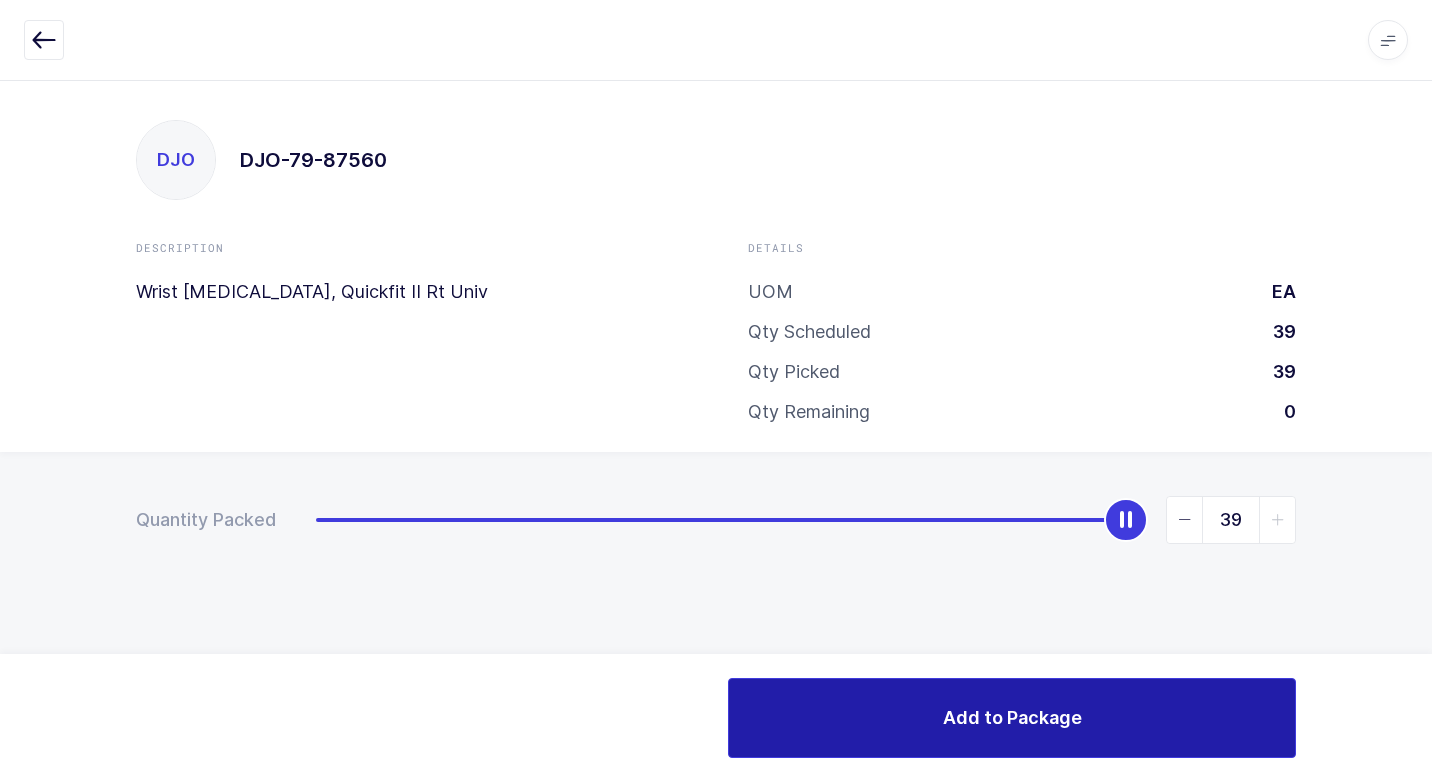 click on "Add to Package" at bounding box center [1012, 717] 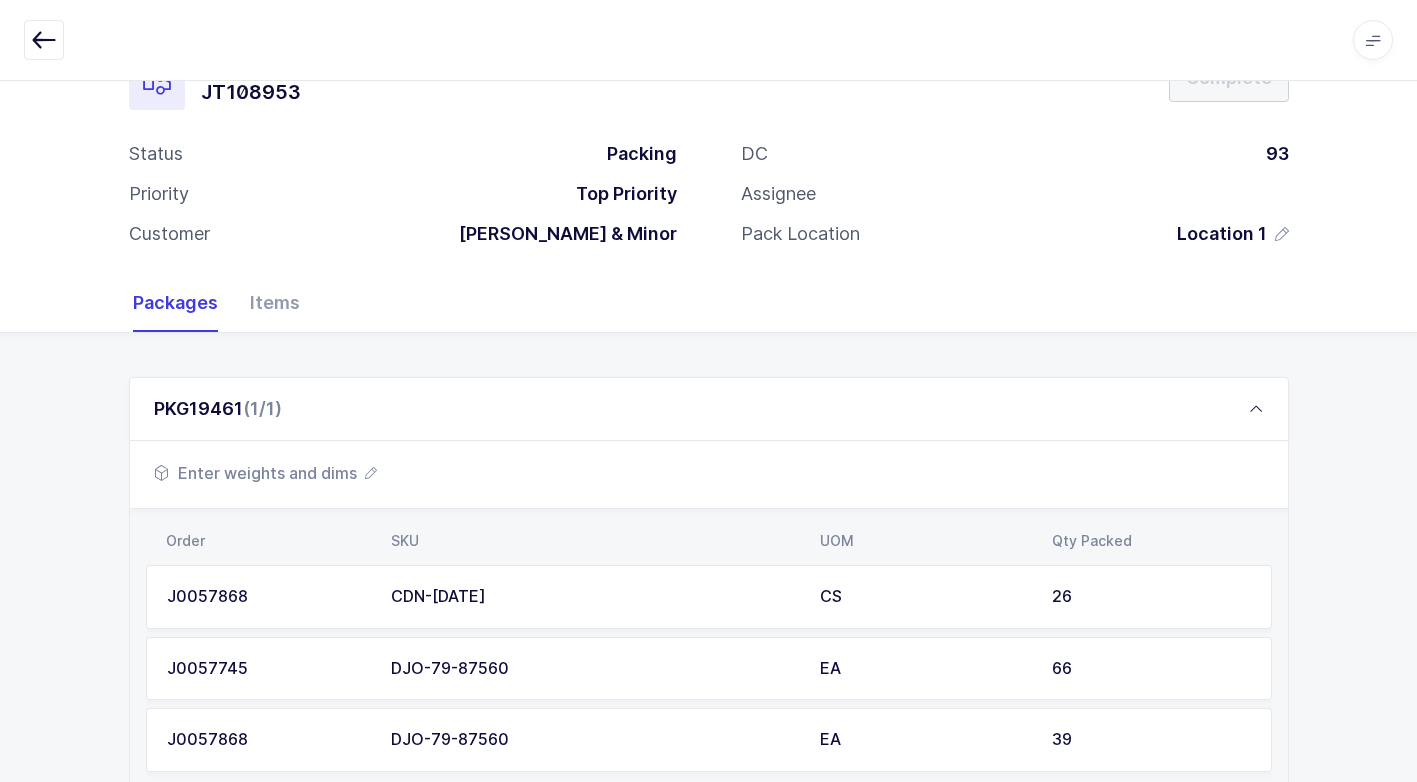 scroll, scrollTop: 296, scrollLeft: 0, axis: vertical 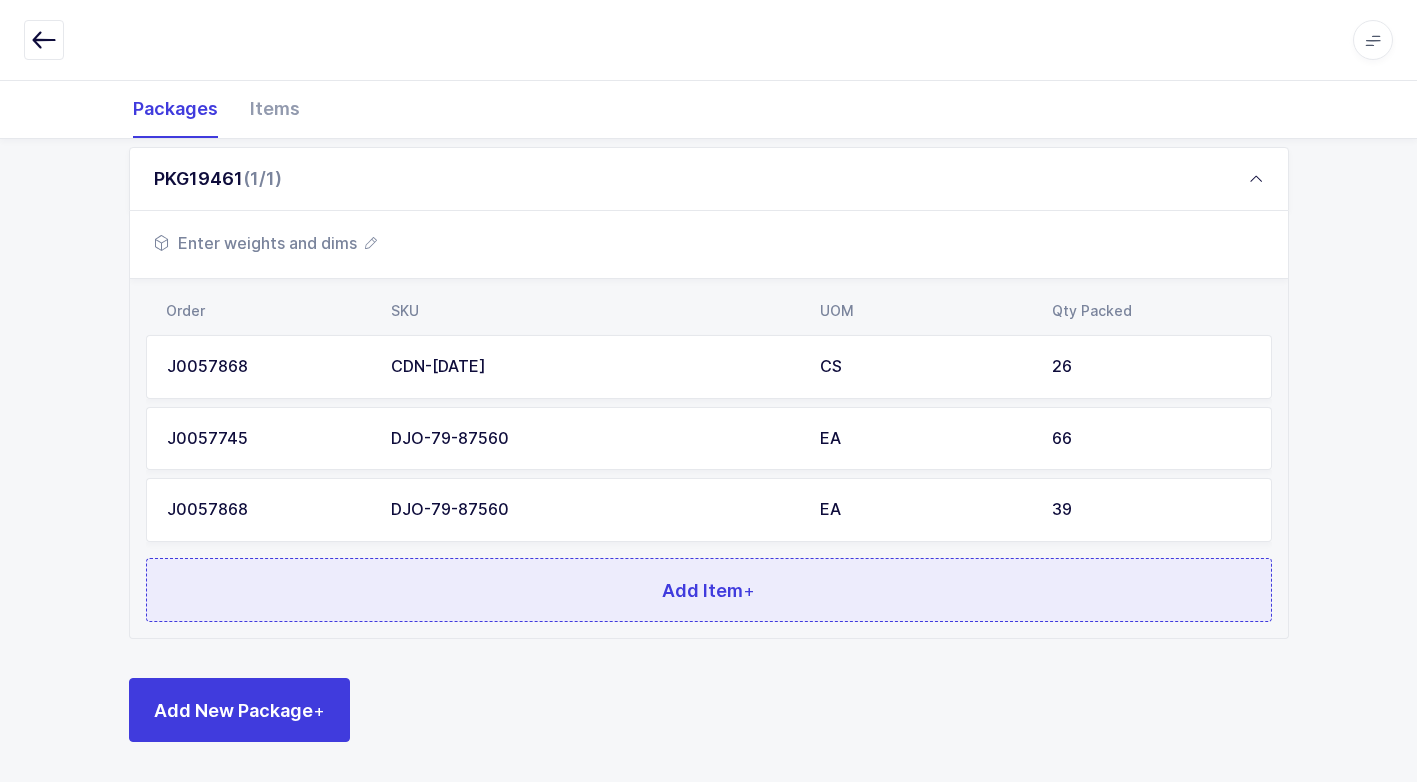 click on "Add Item  +" at bounding box center (709, 590) 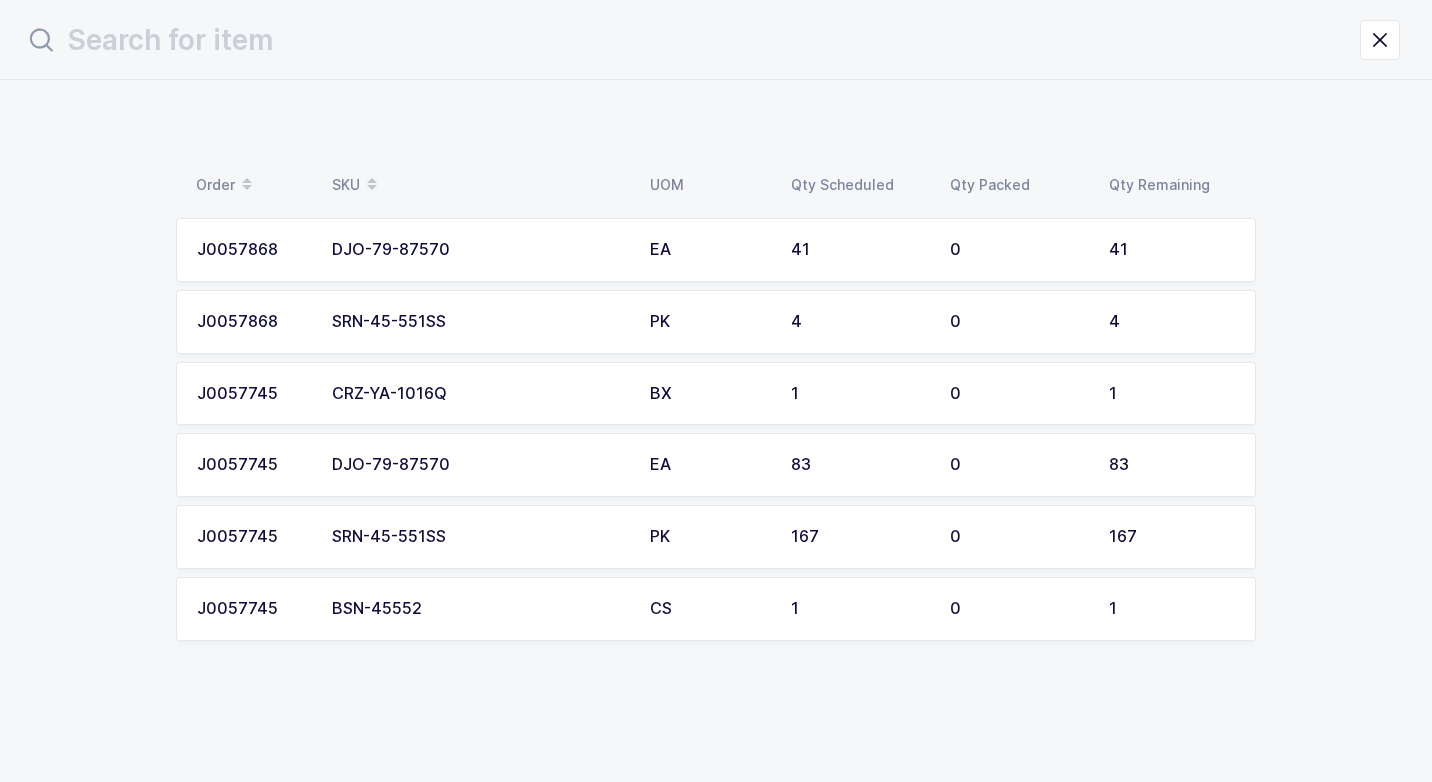 click on "SRN-45-551SS" at bounding box center [479, 537] 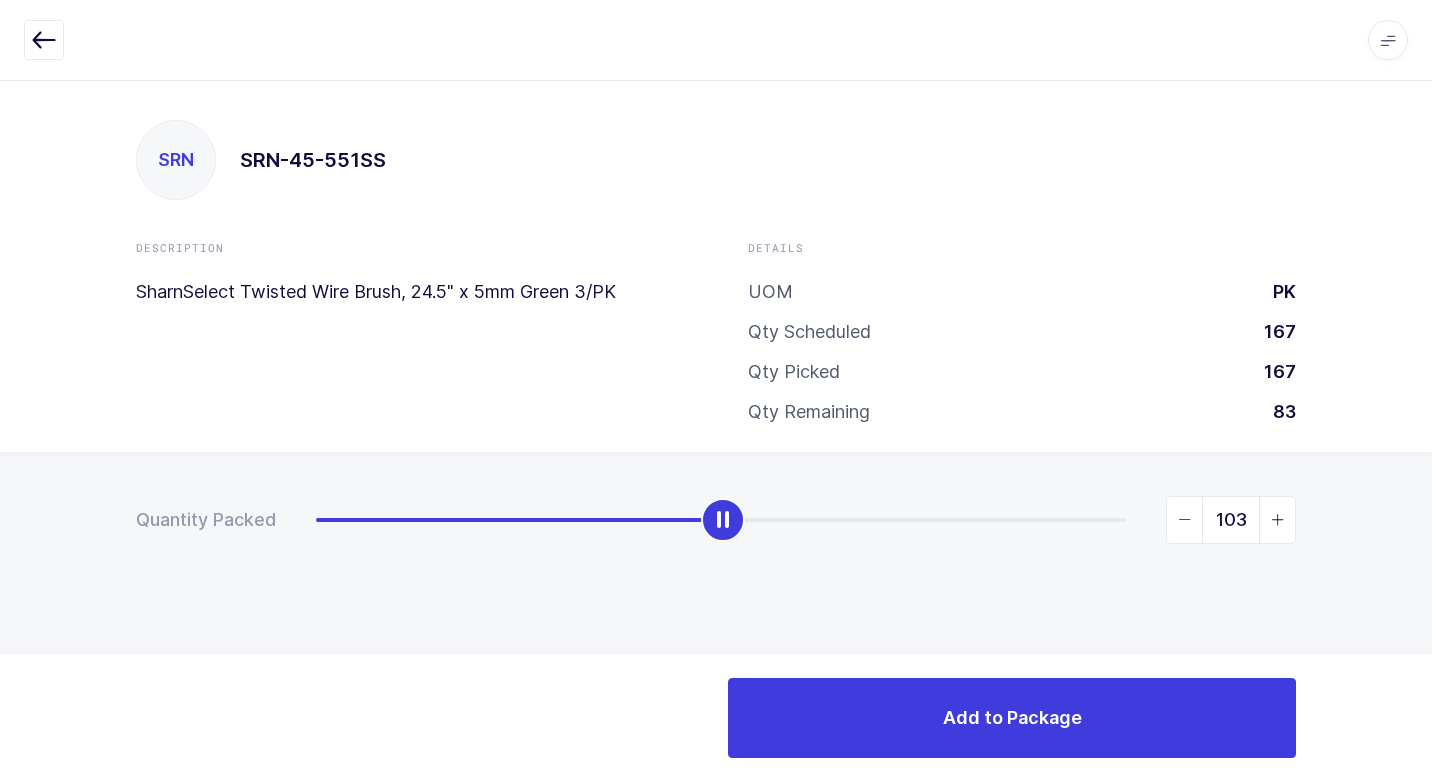 type on "167" 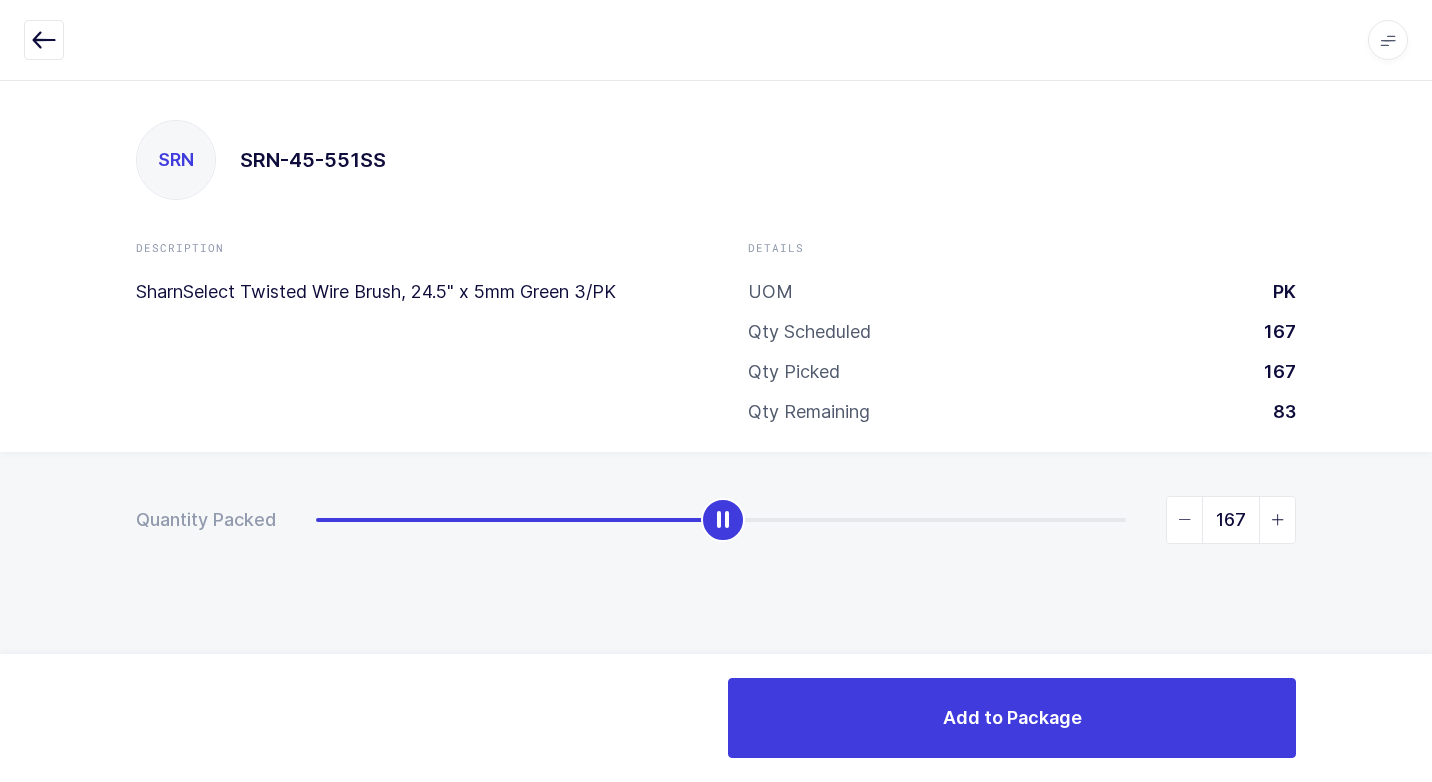 drag, startPoint x: 328, startPoint y: 529, endPoint x: 1435, endPoint y: 572, distance: 1107.8348 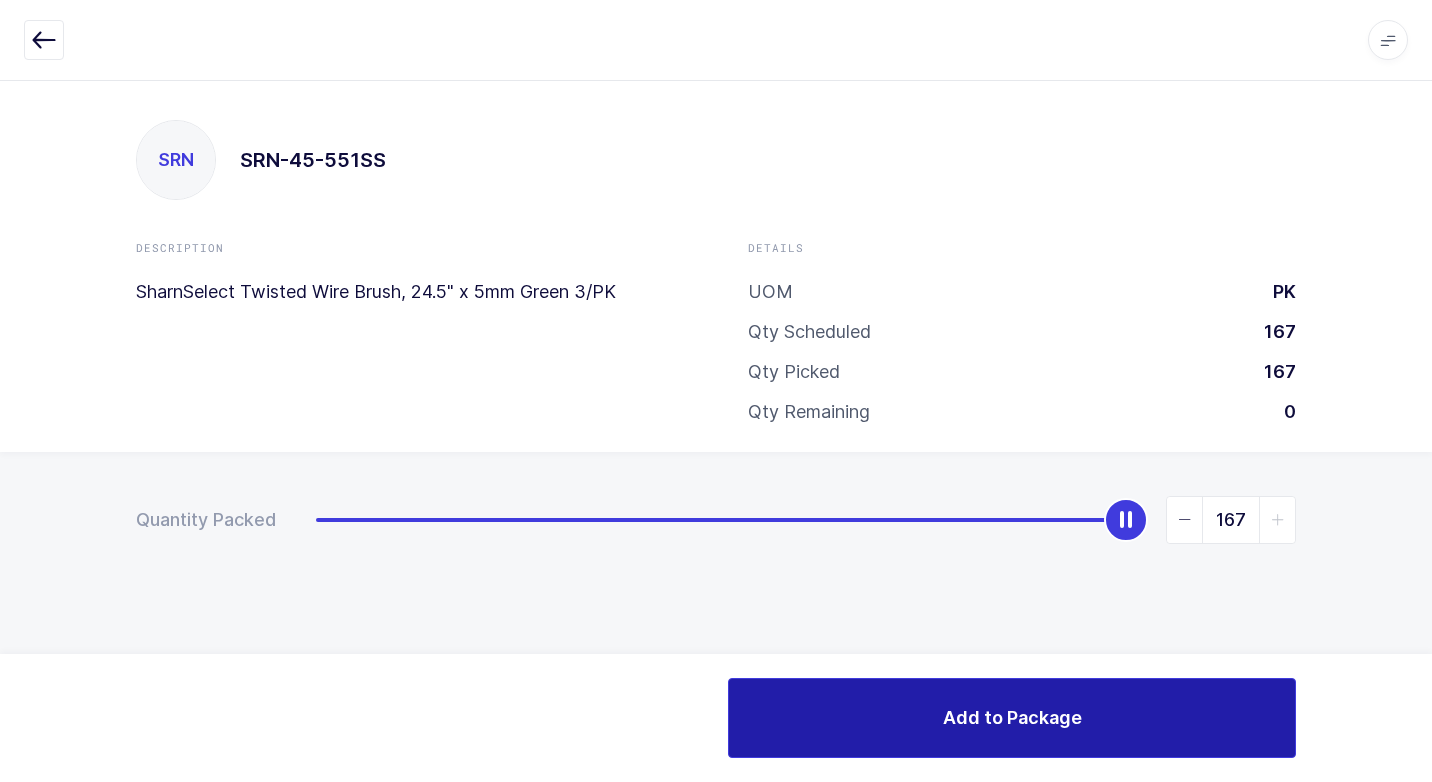 drag, startPoint x: 919, startPoint y: 722, endPoint x: 875, endPoint y: 702, distance: 48.332184 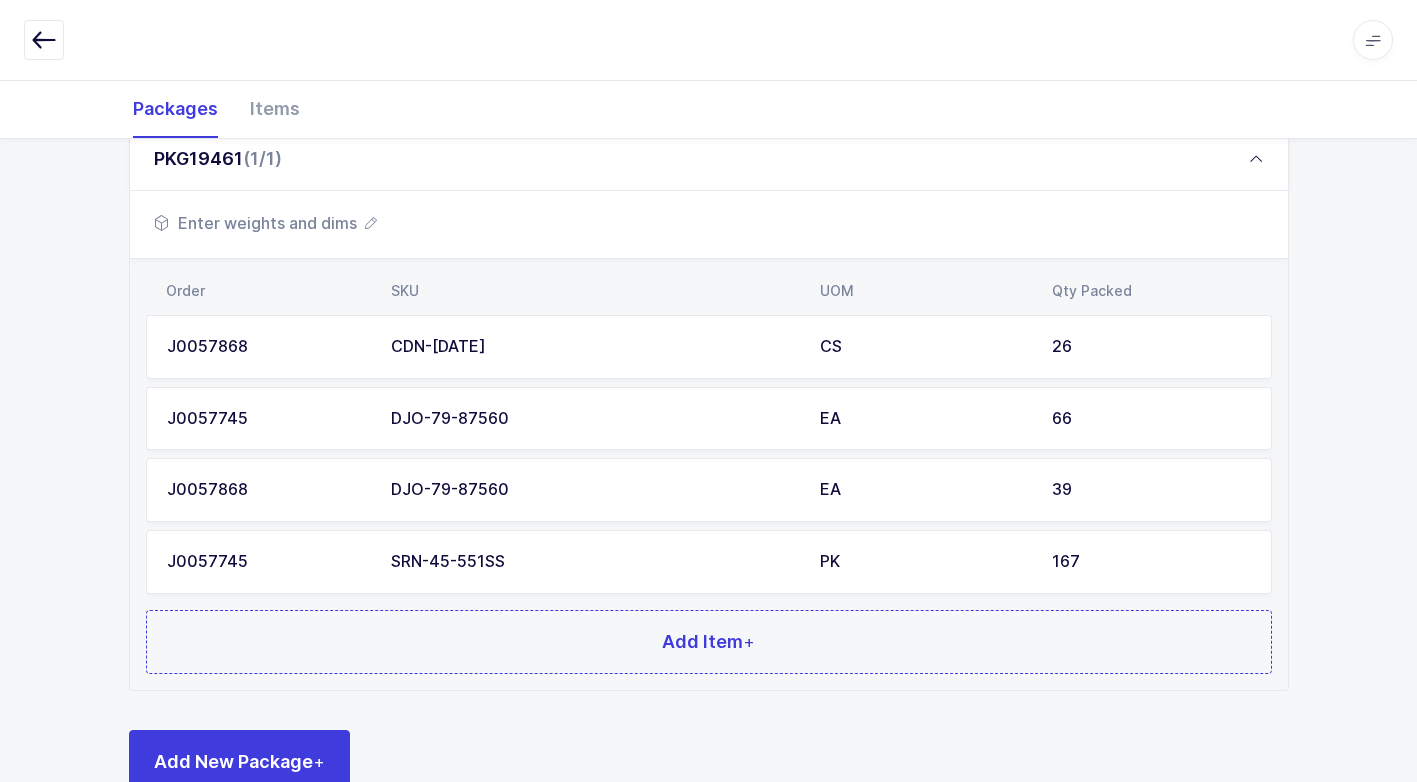 scroll, scrollTop: 368, scrollLeft: 0, axis: vertical 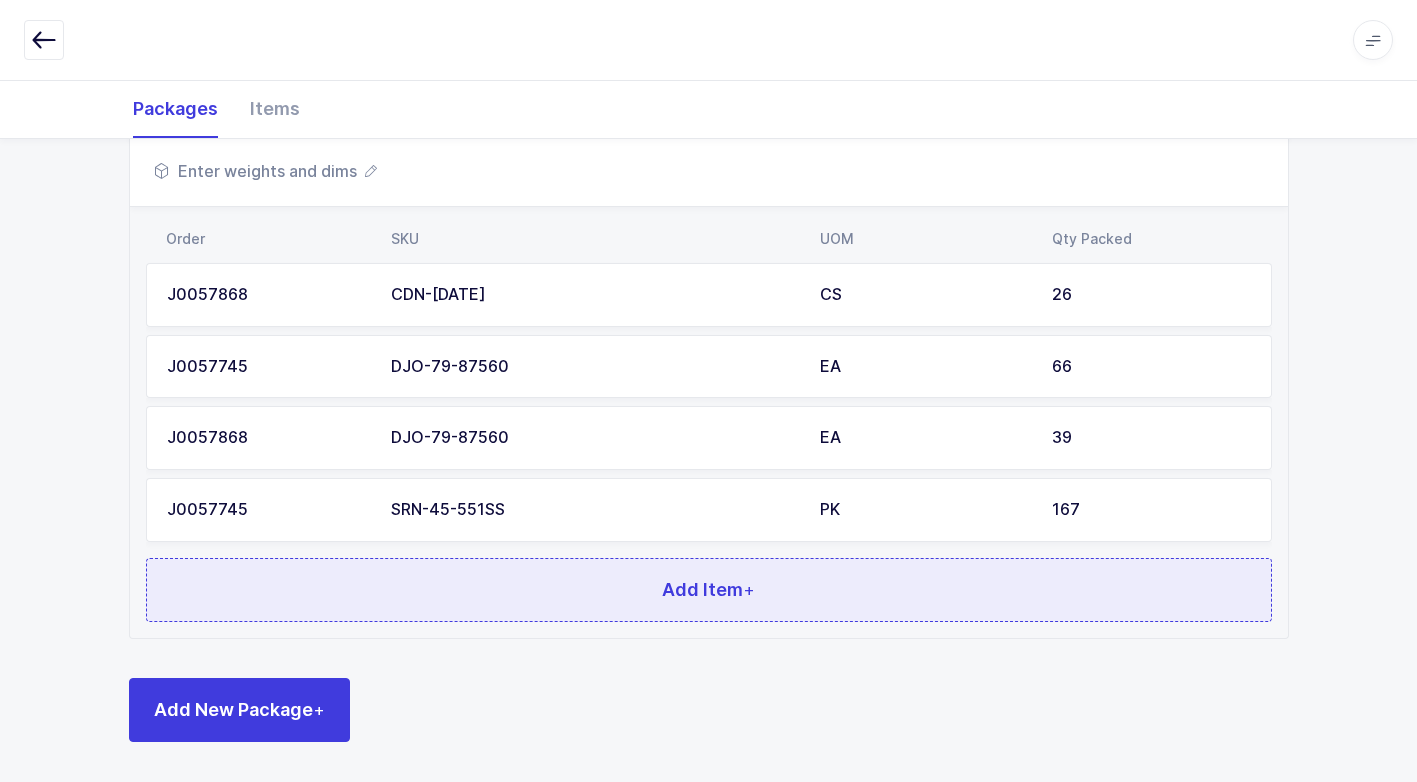 click on "Add Item  +" at bounding box center [709, 590] 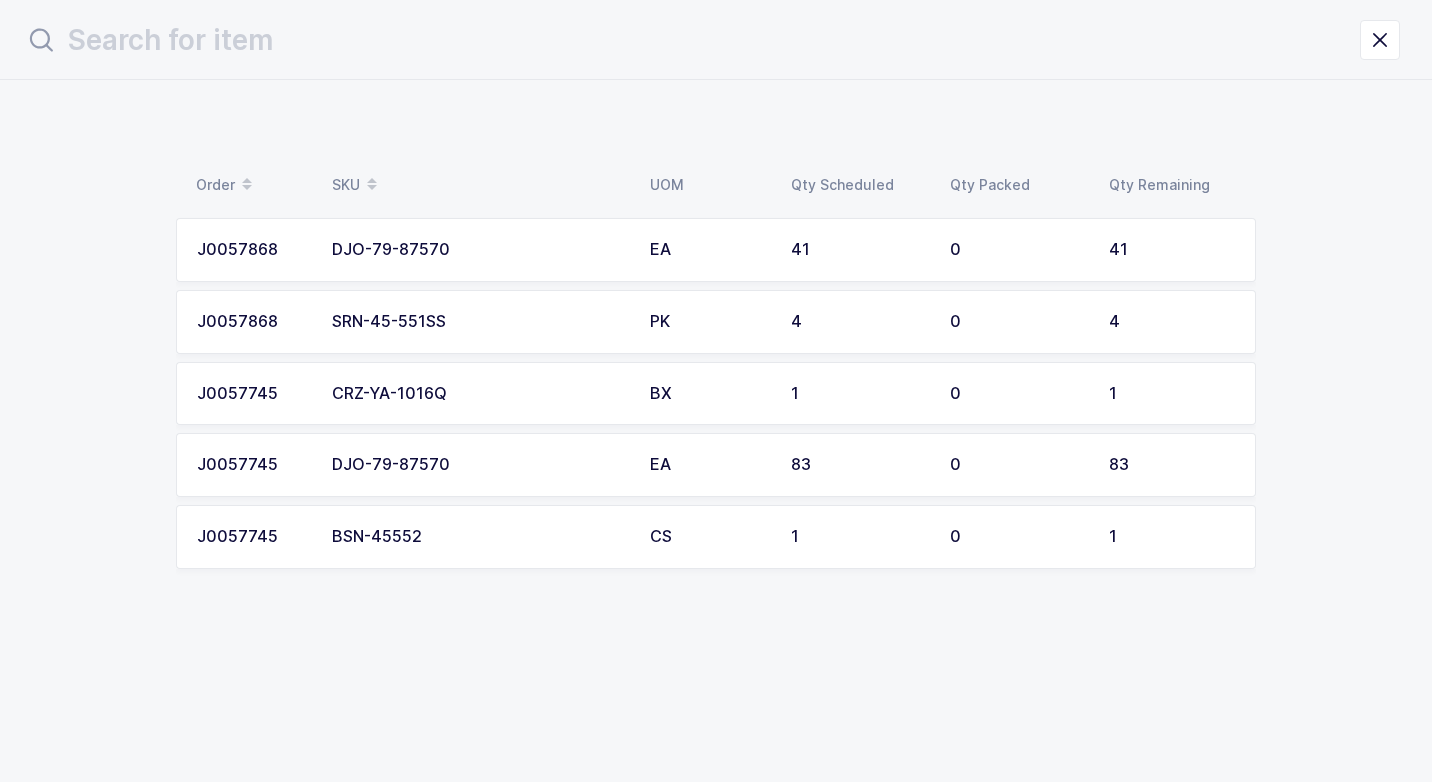 click on "SRN-45-551SS" at bounding box center [479, 322] 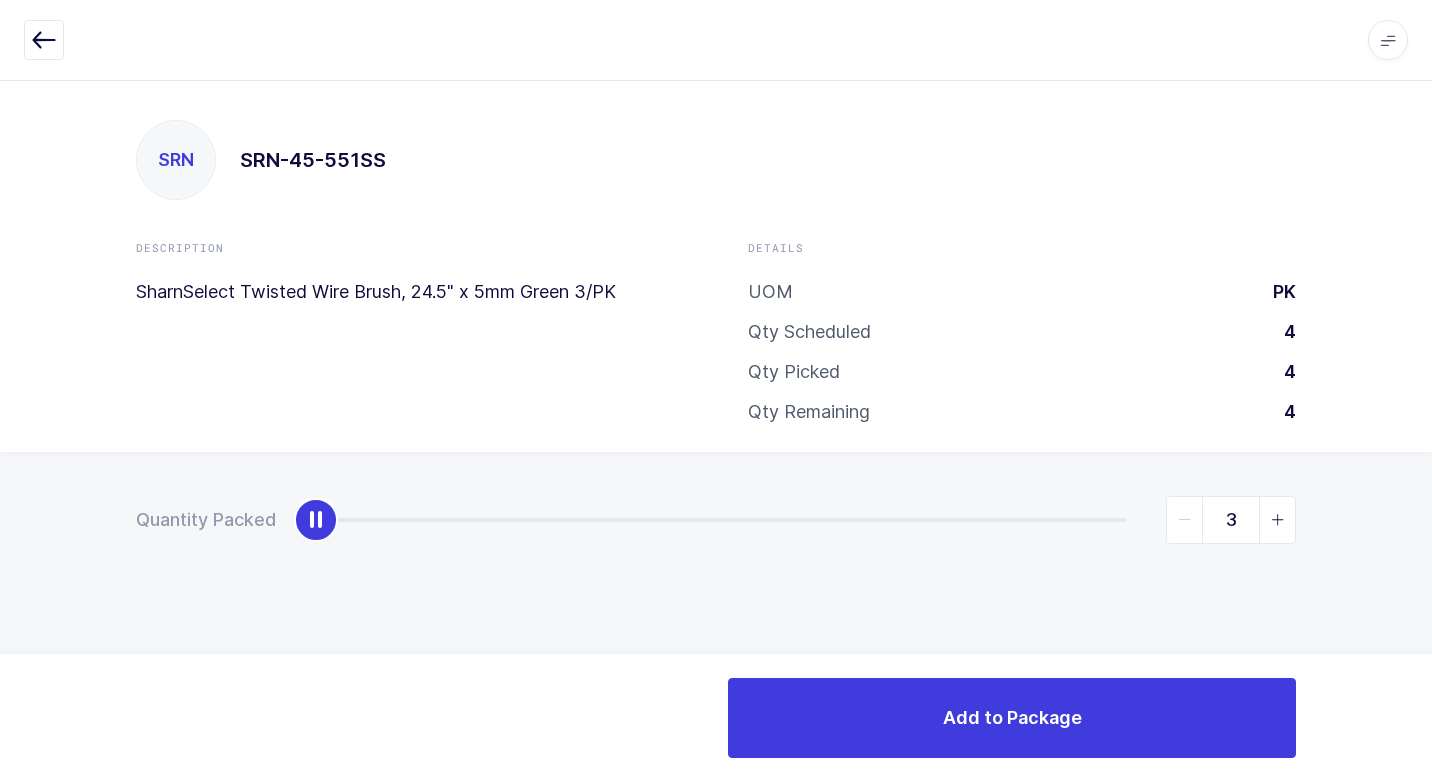 type on "4" 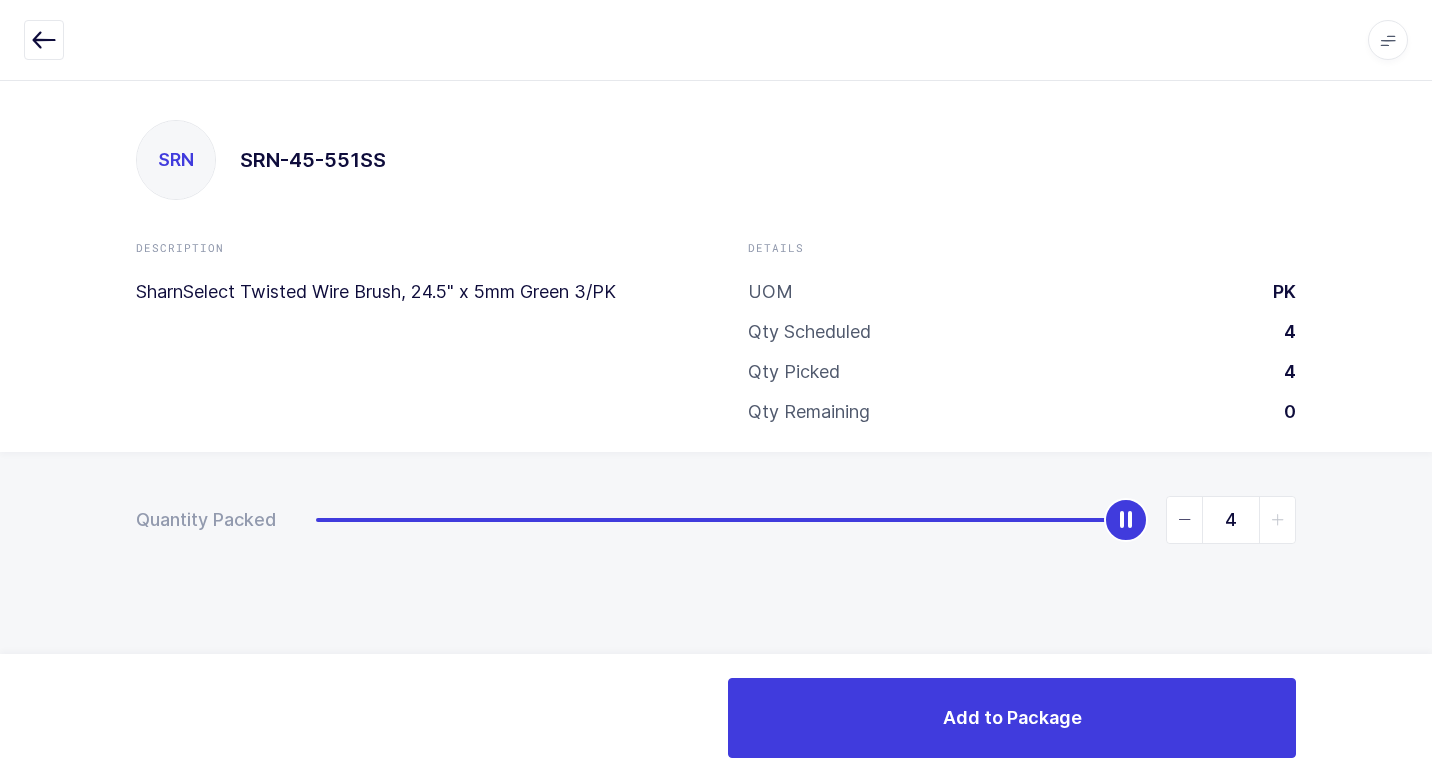 drag, startPoint x: 309, startPoint y: 516, endPoint x: 1435, endPoint y: 770, distance: 1154.2928 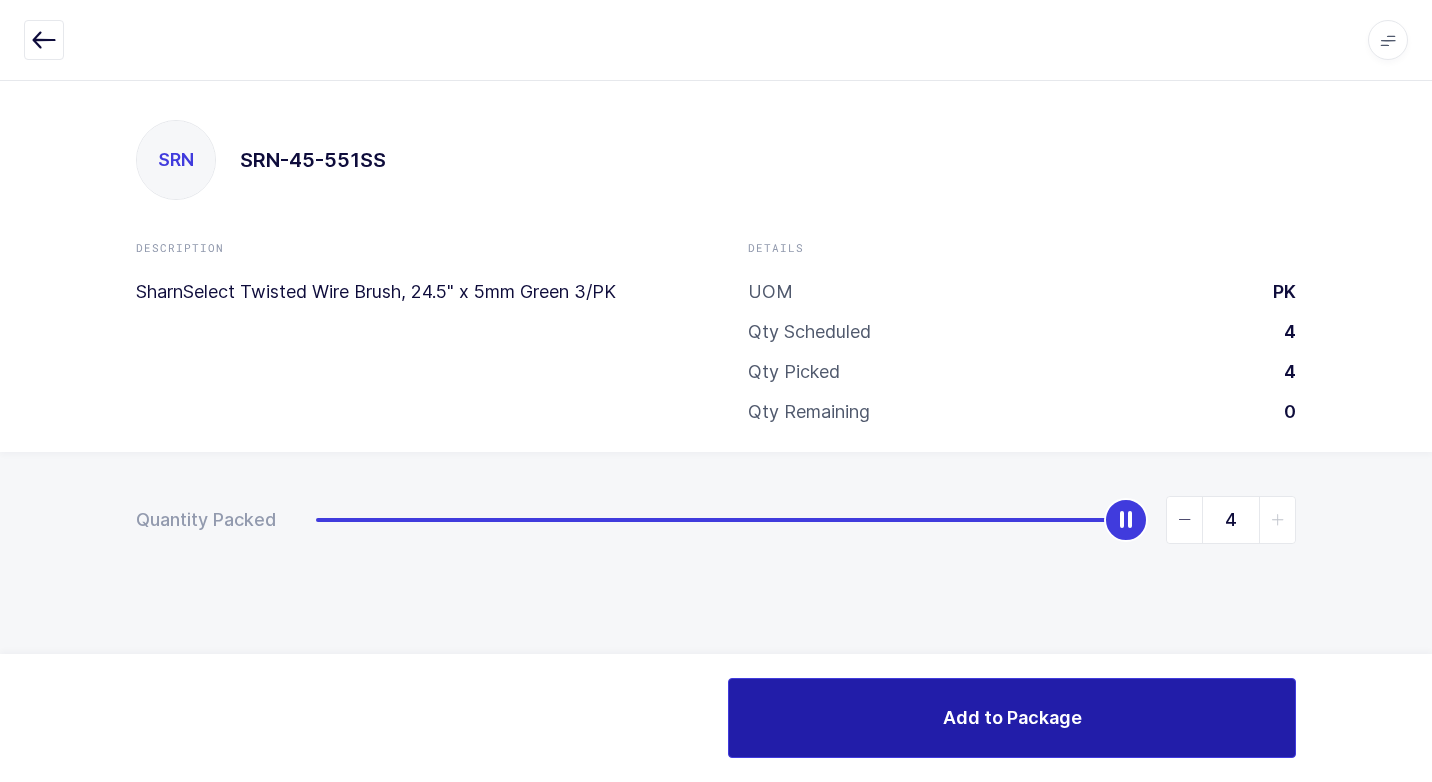 click on "Add to Package" at bounding box center (1012, 718) 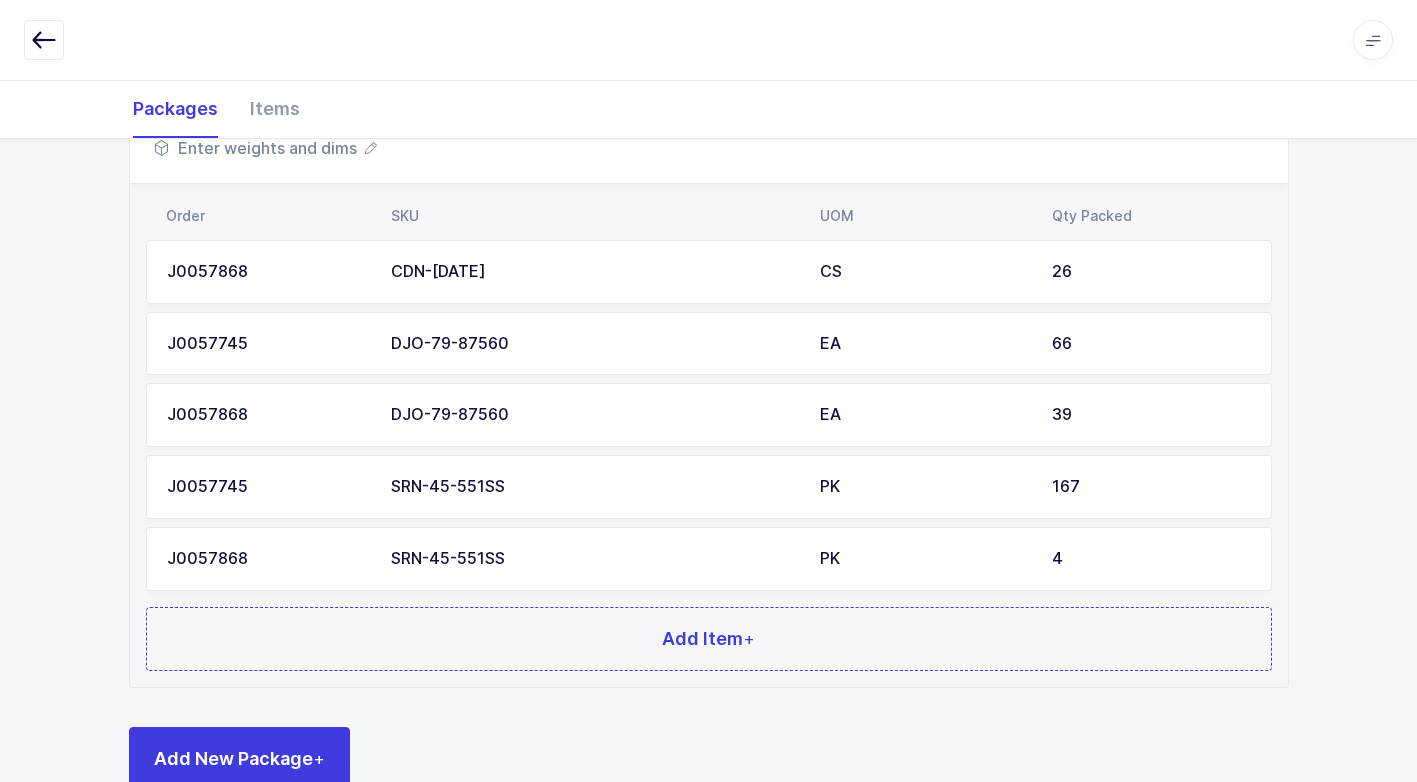 scroll, scrollTop: 440, scrollLeft: 0, axis: vertical 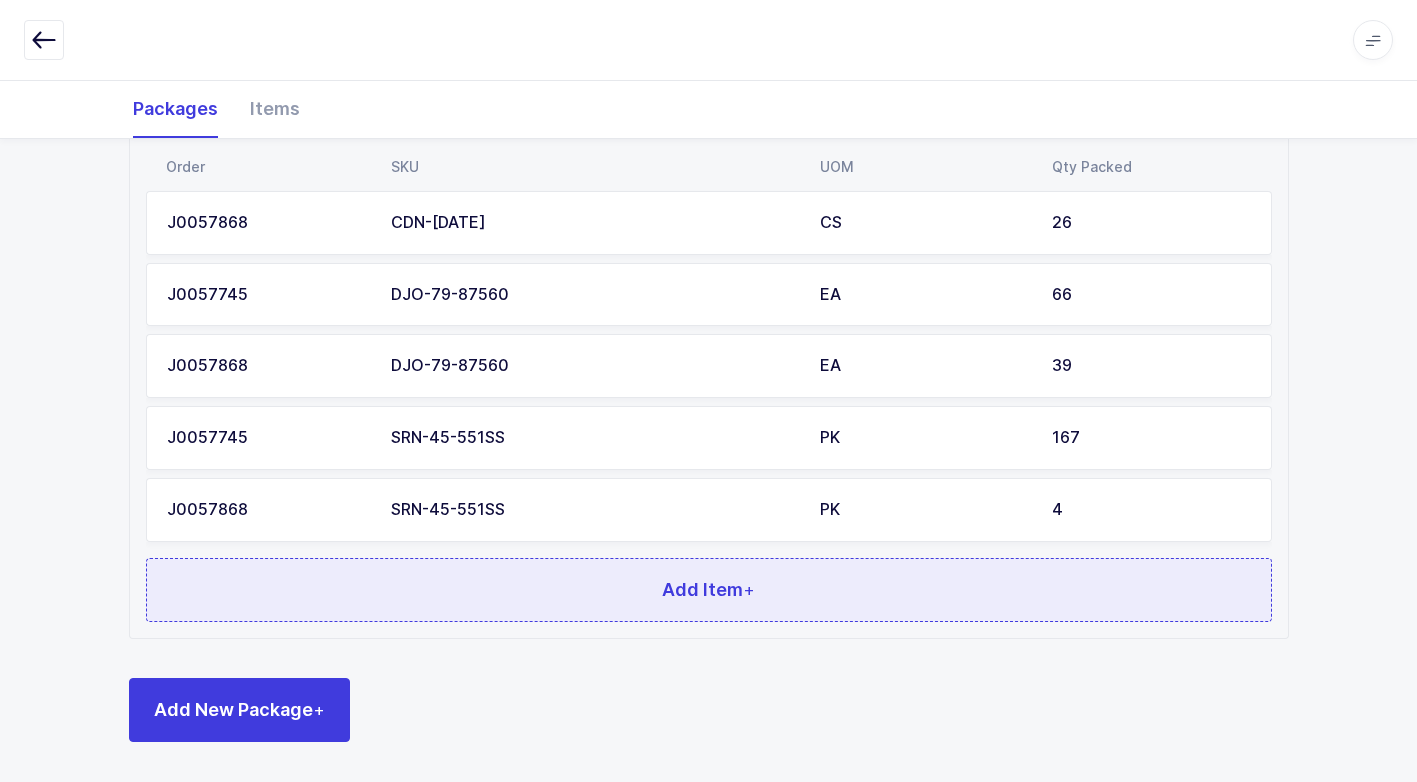 click on "Add Item  +" at bounding box center [709, 590] 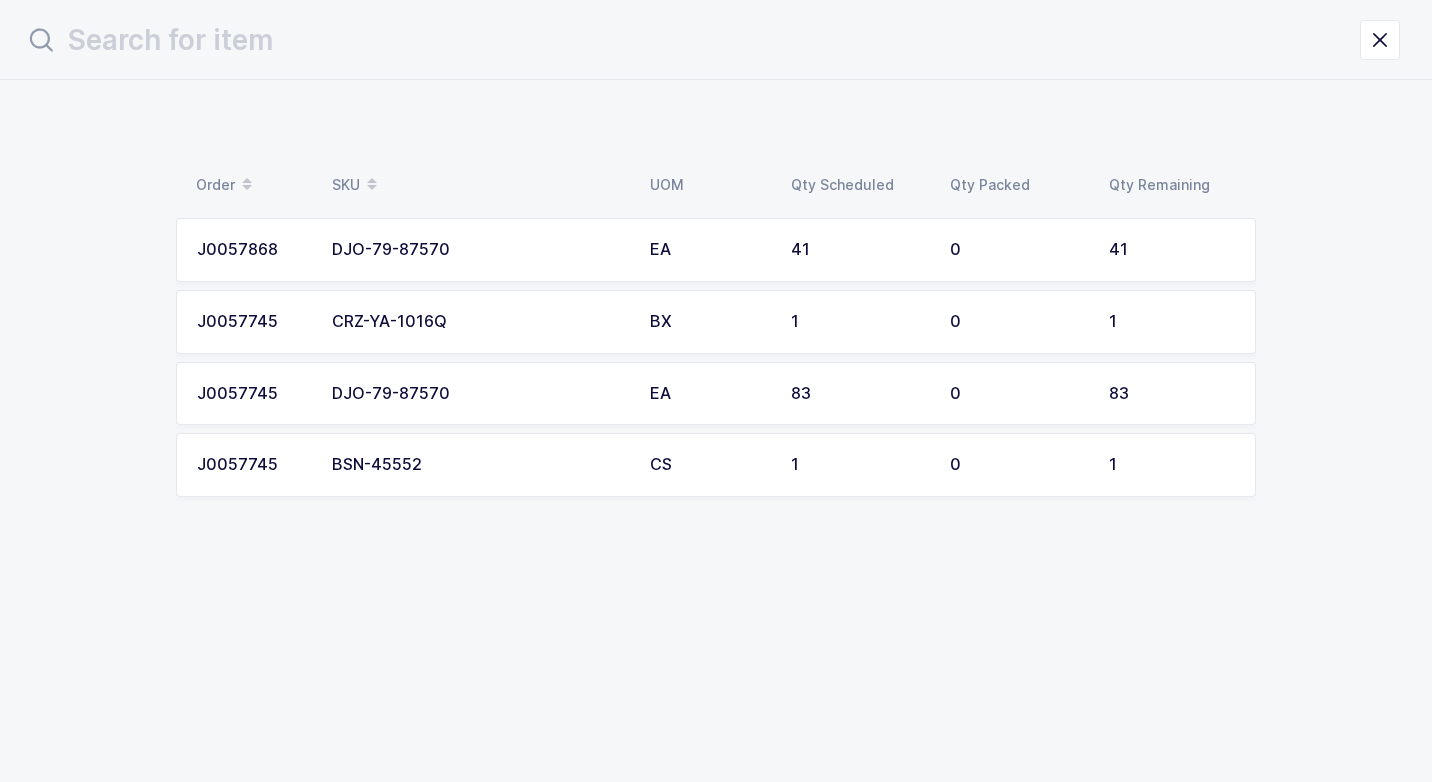 click on "DJO-79-87570" at bounding box center [479, 250] 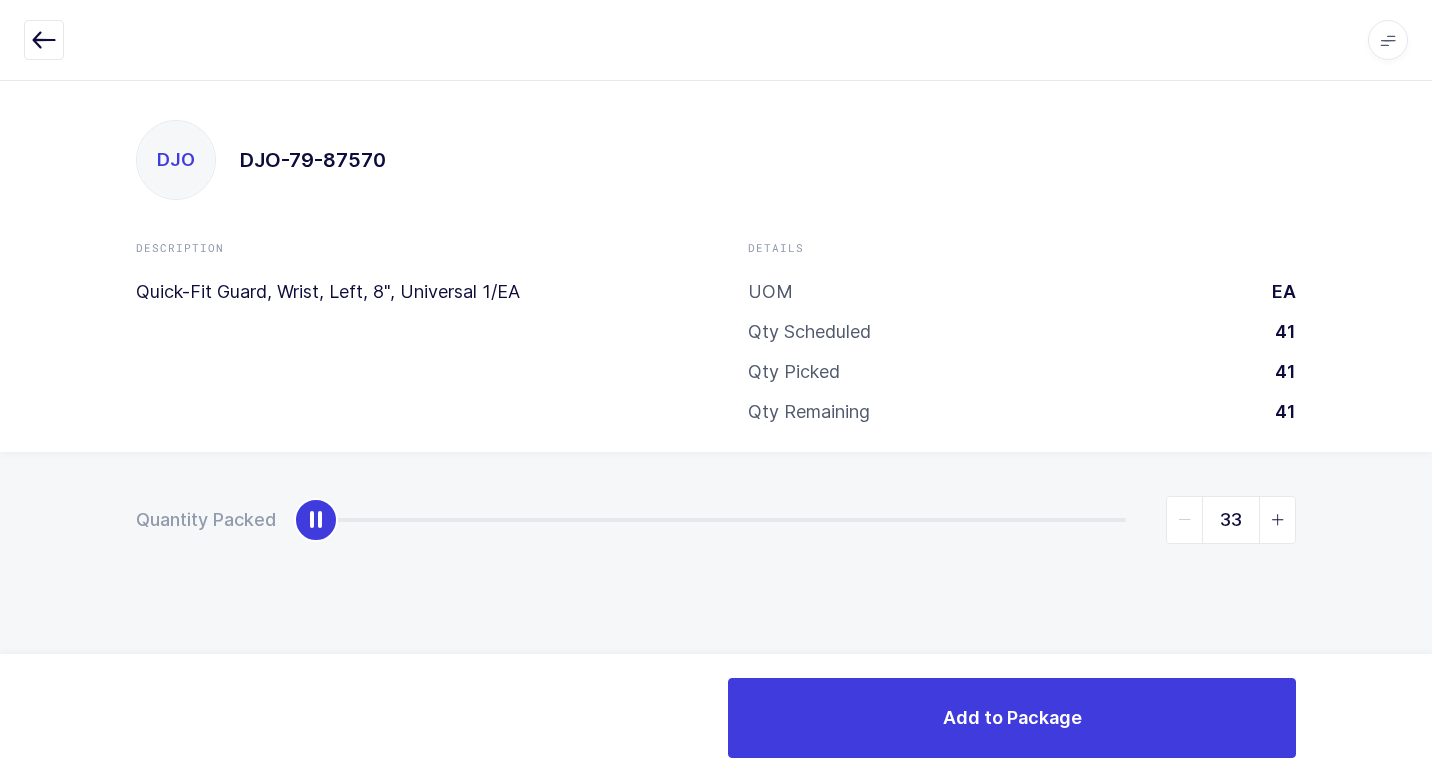 type on "41" 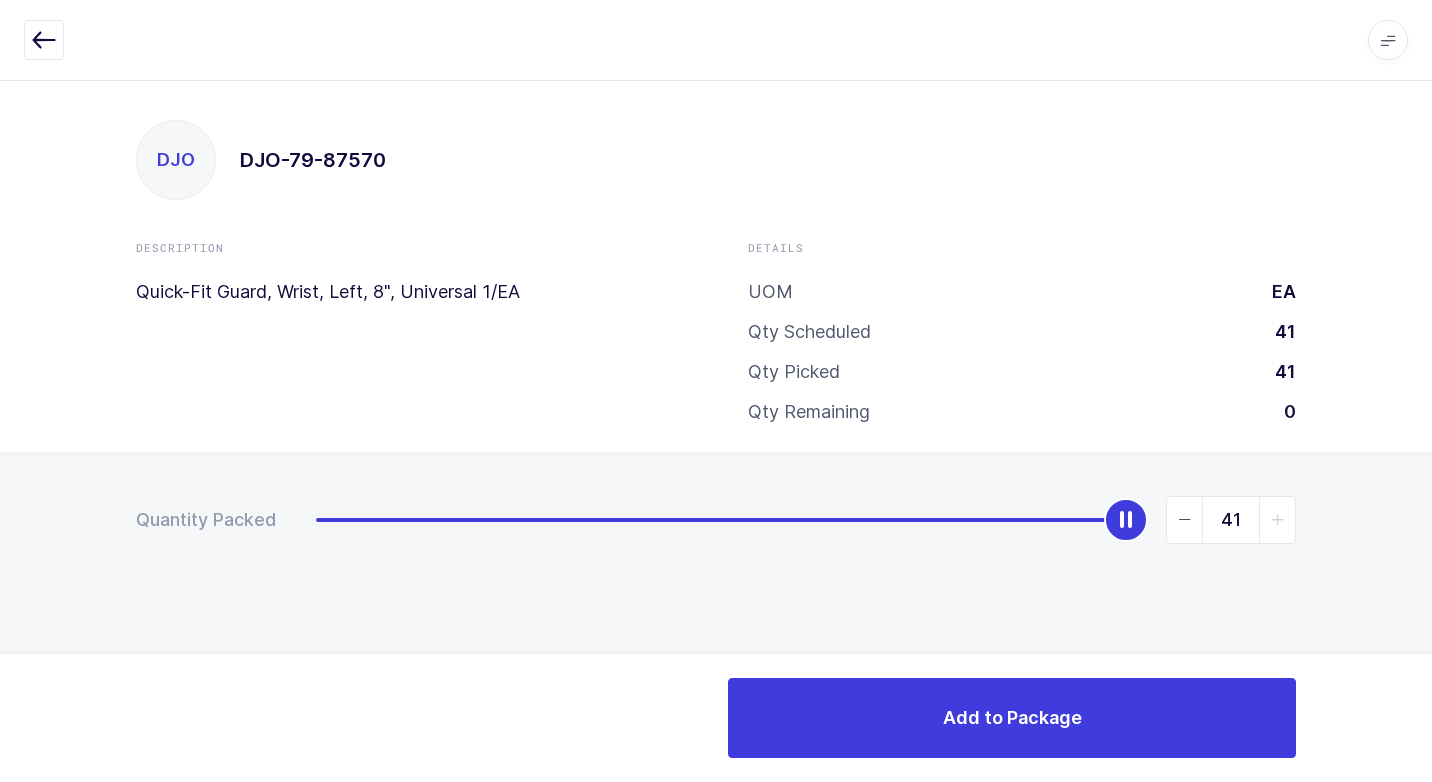 drag, startPoint x: 323, startPoint y: 531, endPoint x: 1425, endPoint y: 825, distance: 1140.5437 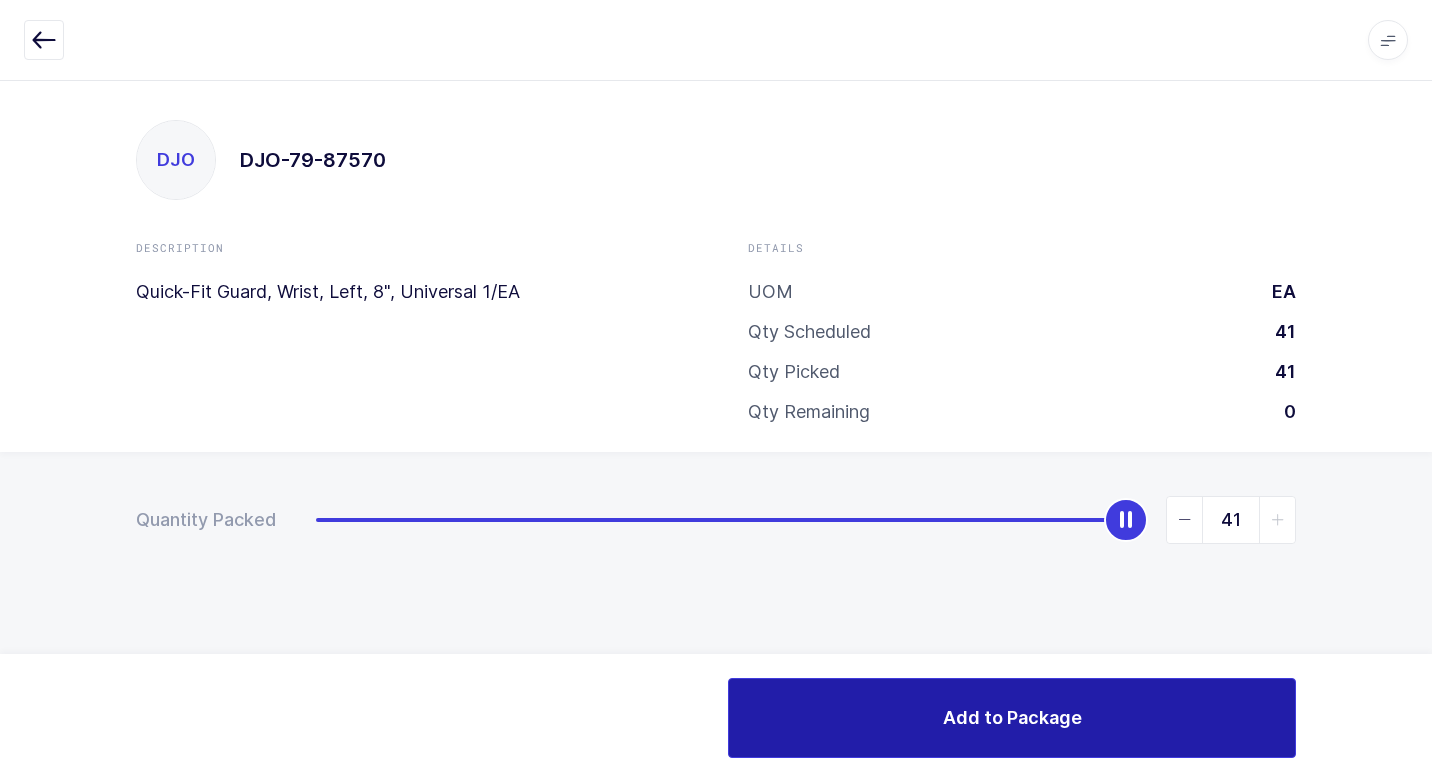 click on "Add to Package" at bounding box center (1012, 718) 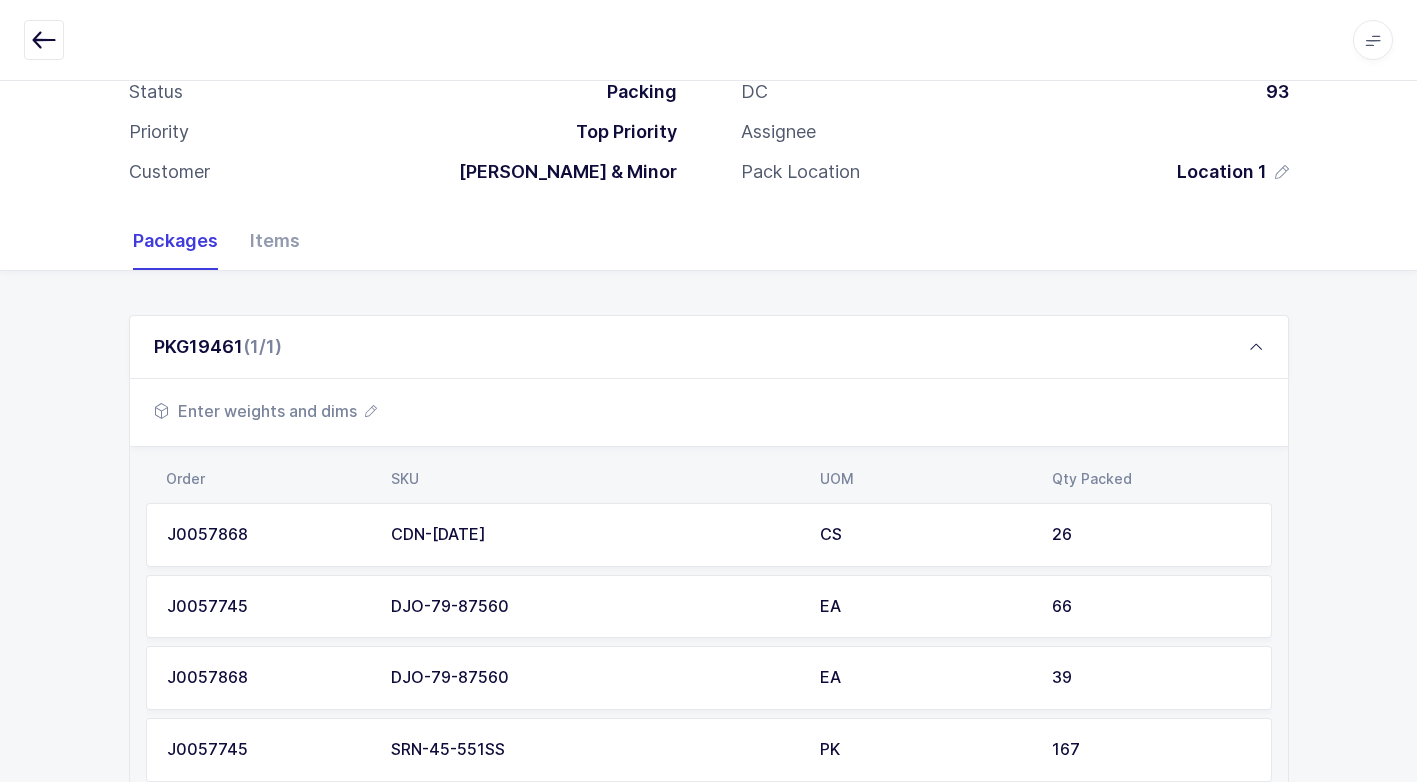 scroll, scrollTop: 511, scrollLeft: 0, axis: vertical 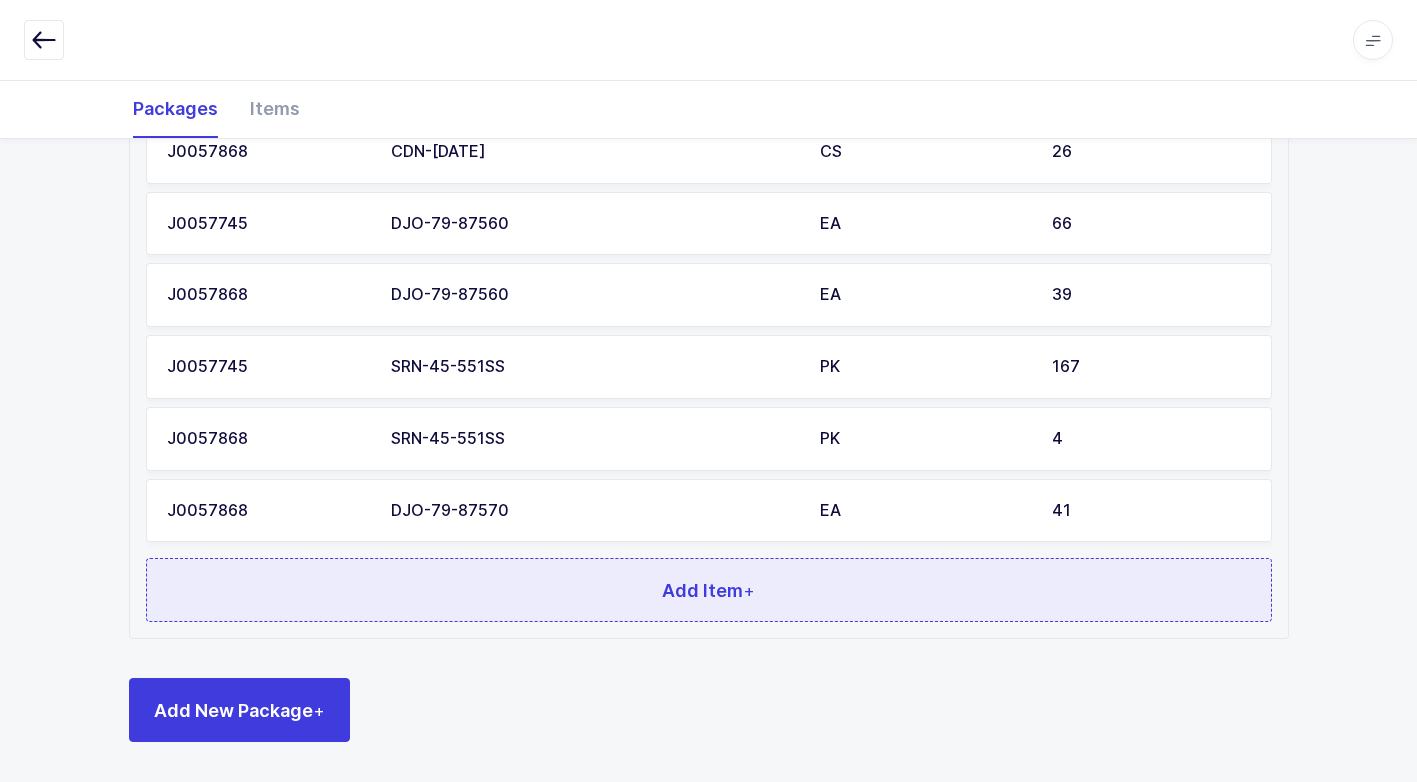 click on "Add Item  +" at bounding box center [709, 590] 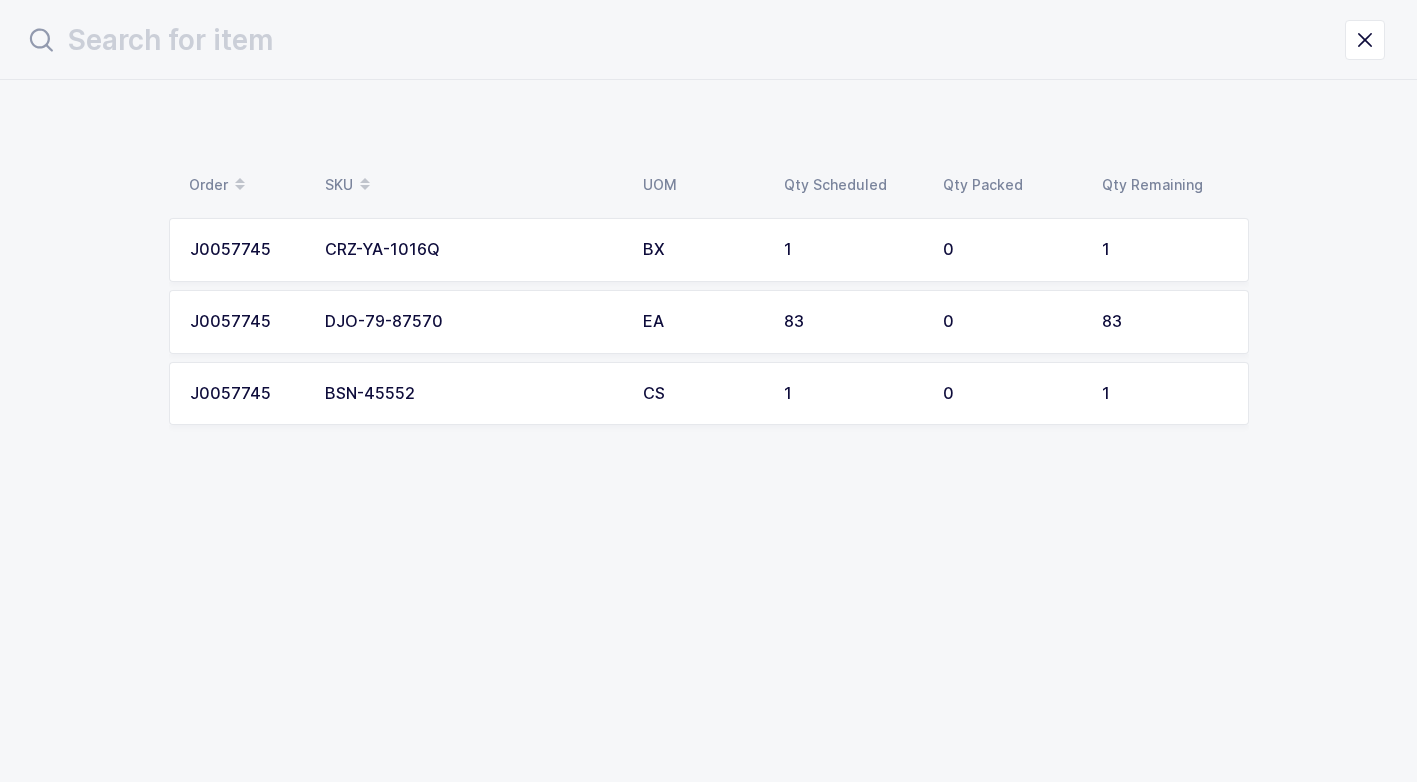 scroll, scrollTop: 0, scrollLeft: 0, axis: both 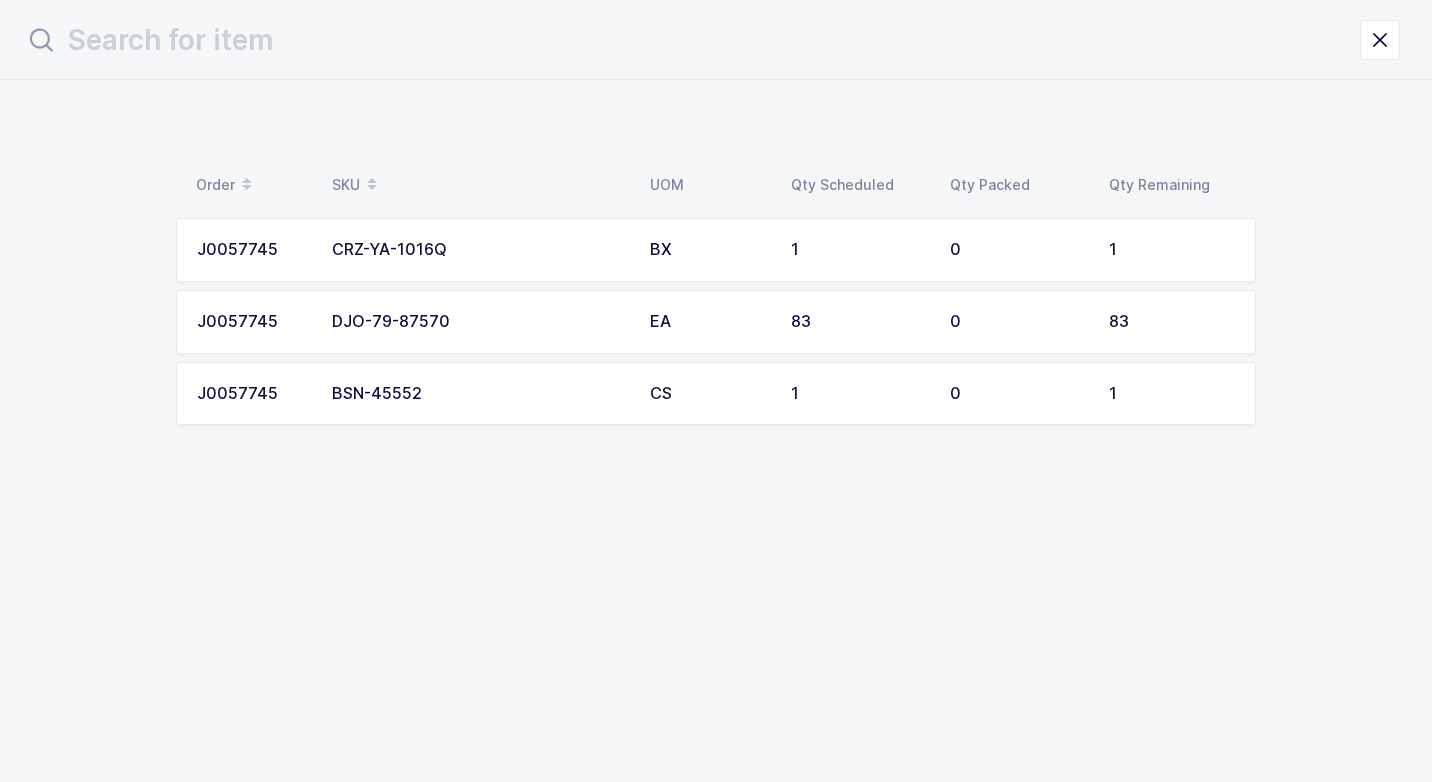 click on "DJO-79-87570" at bounding box center (479, 322) 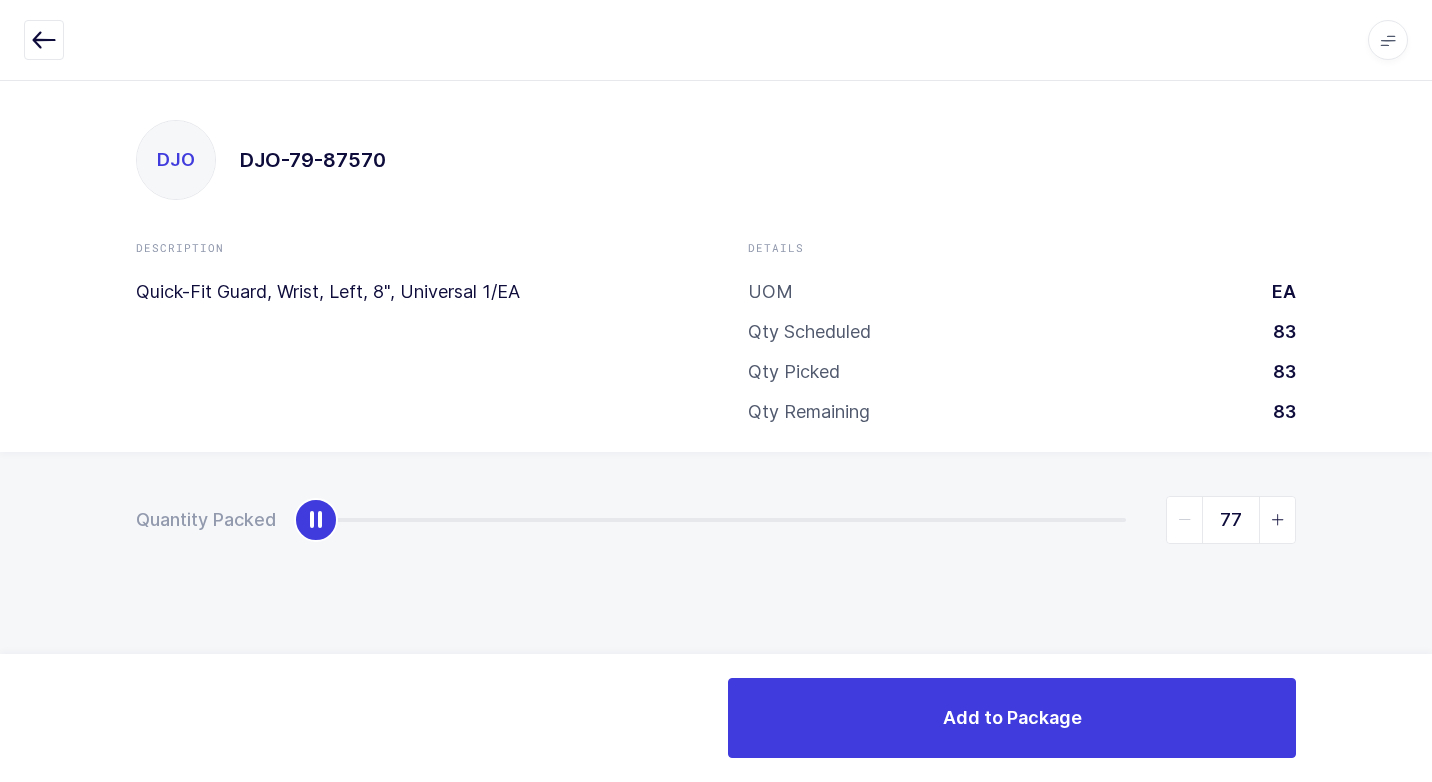 type on "83" 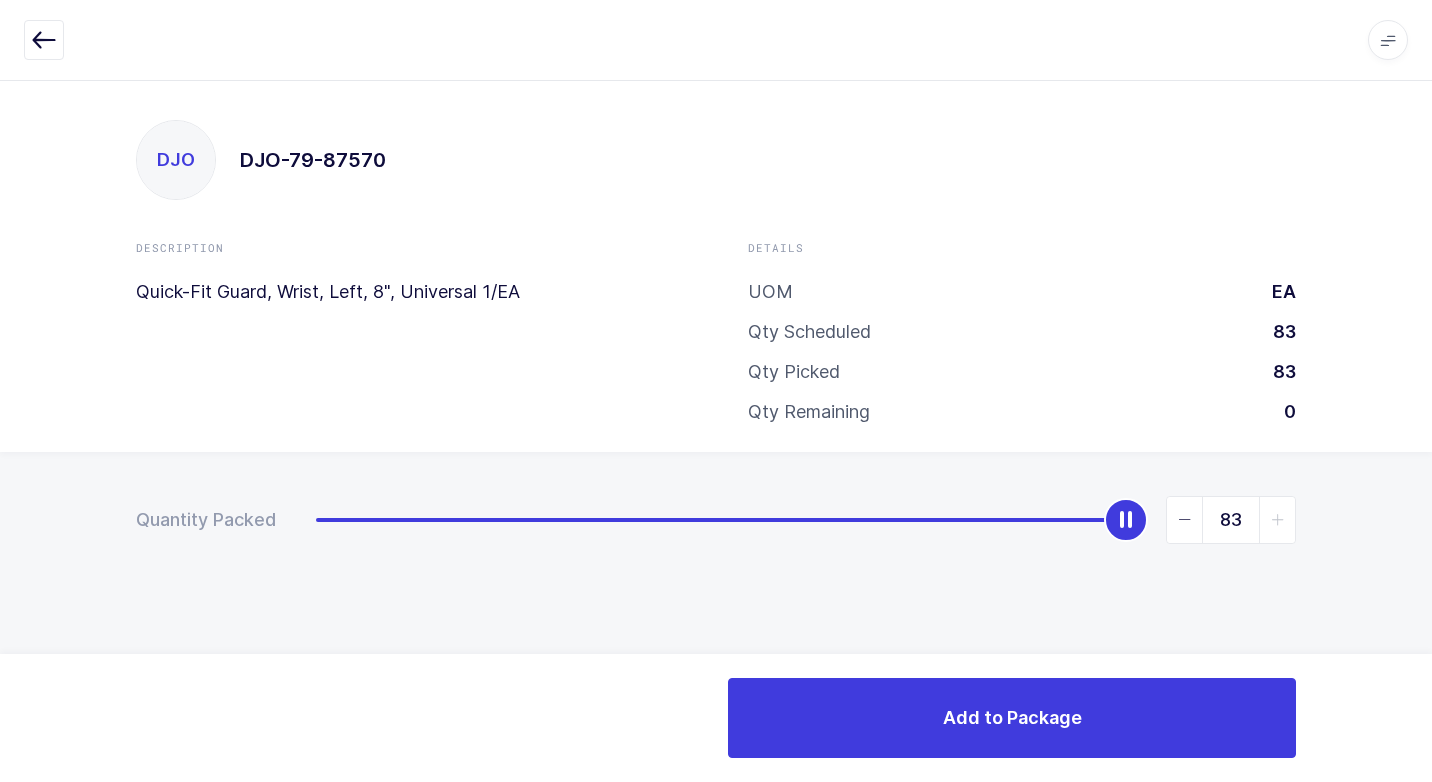 drag, startPoint x: 313, startPoint y: 520, endPoint x: 1333, endPoint y: 623, distance: 1025.1873 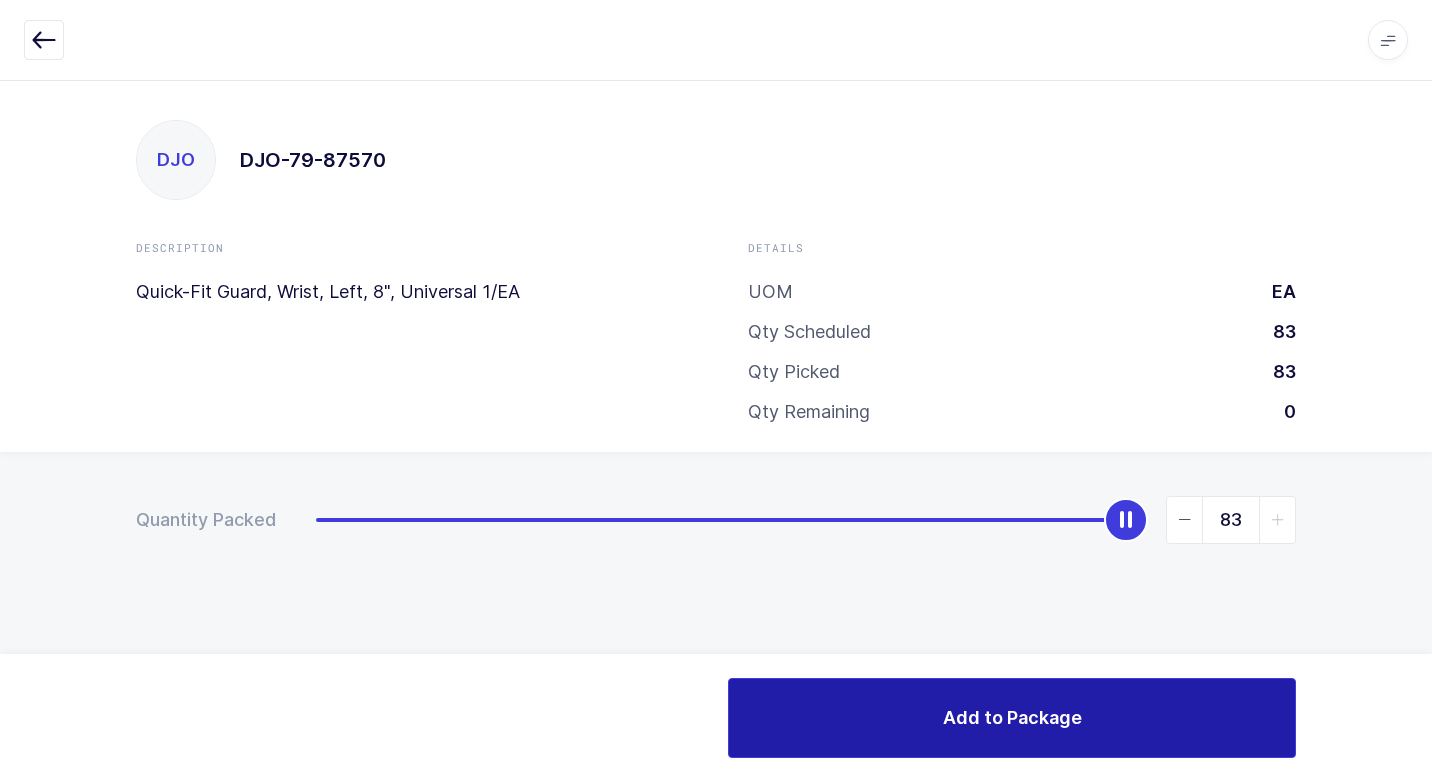 drag, startPoint x: 907, startPoint y: 710, endPoint x: 883, endPoint y: 712, distance: 24.083189 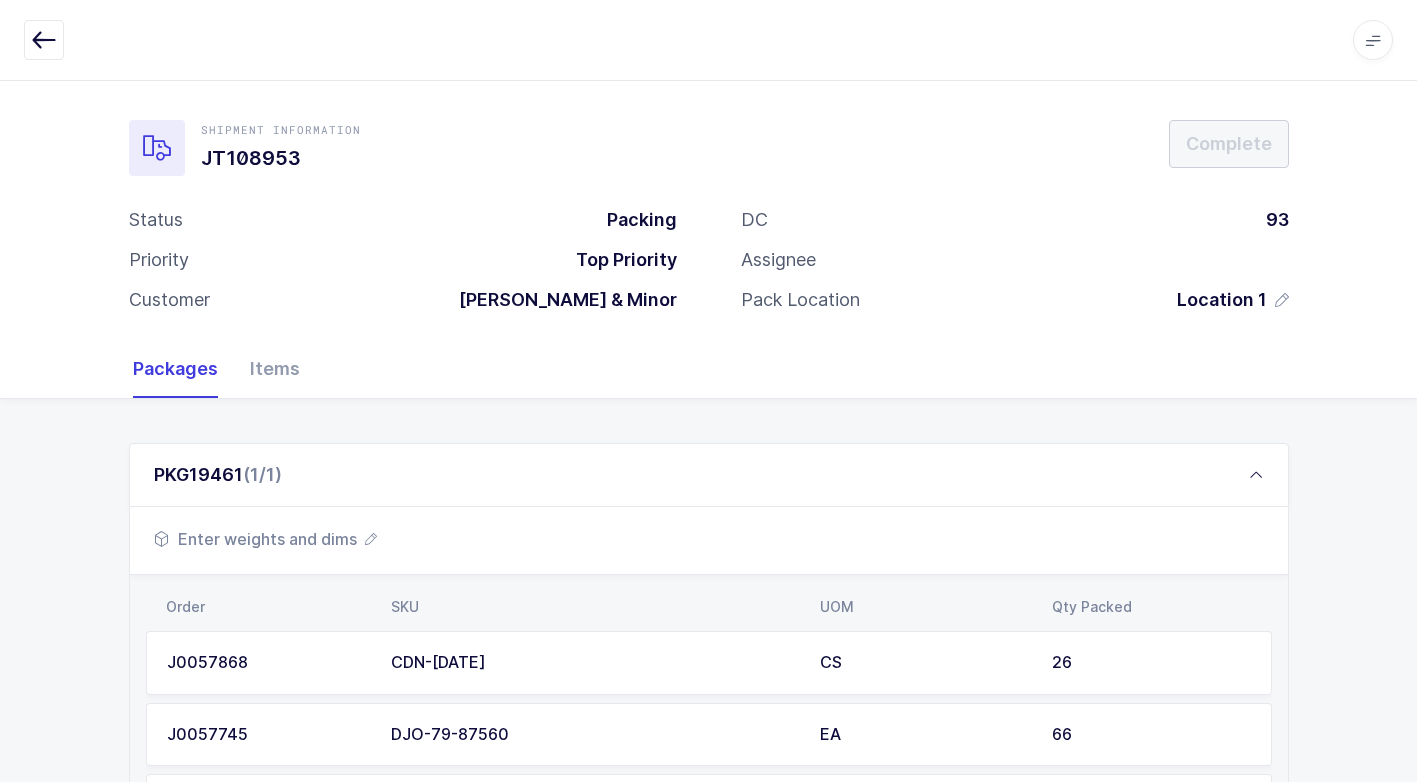 scroll, scrollTop: 583, scrollLeft: 0, axis: vertical 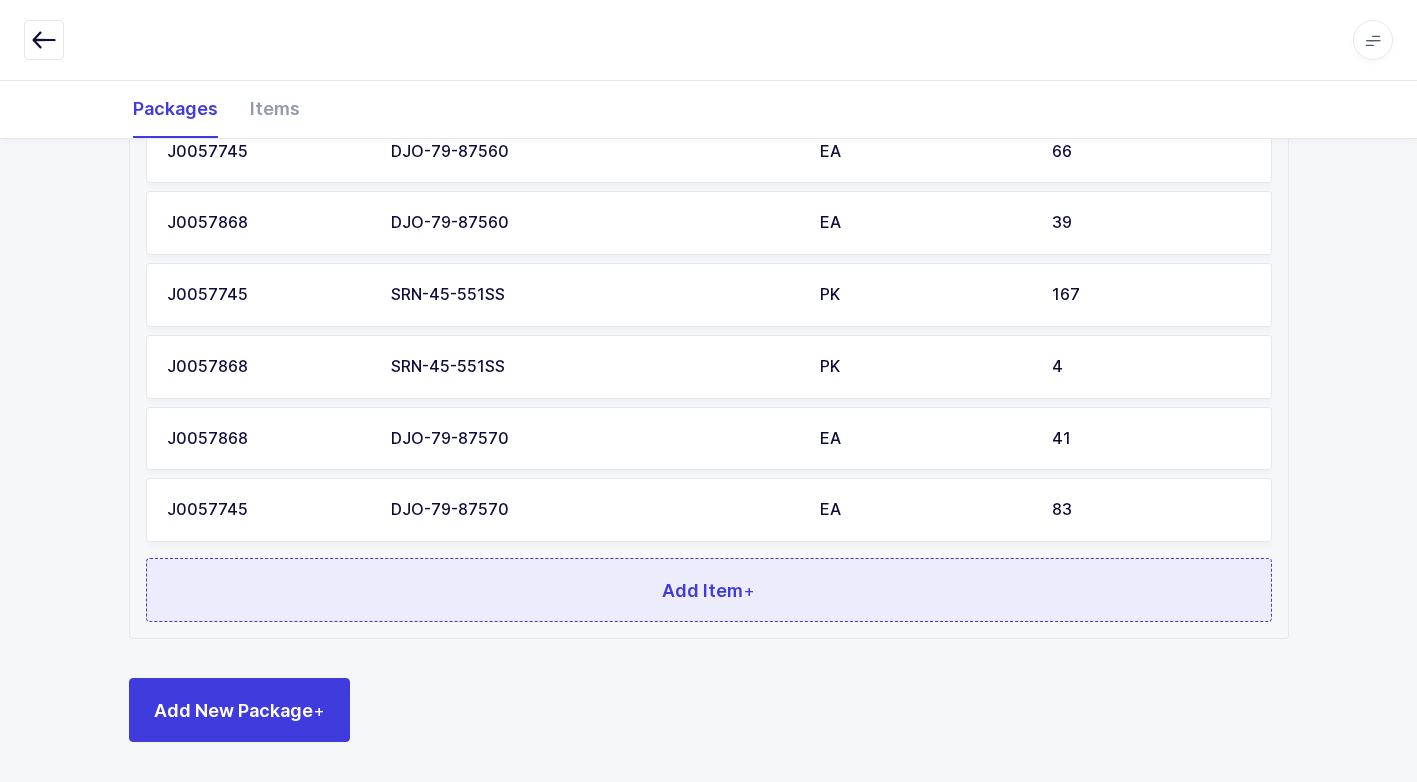 click on "Add Item  +" at bounding box center [709, 590] 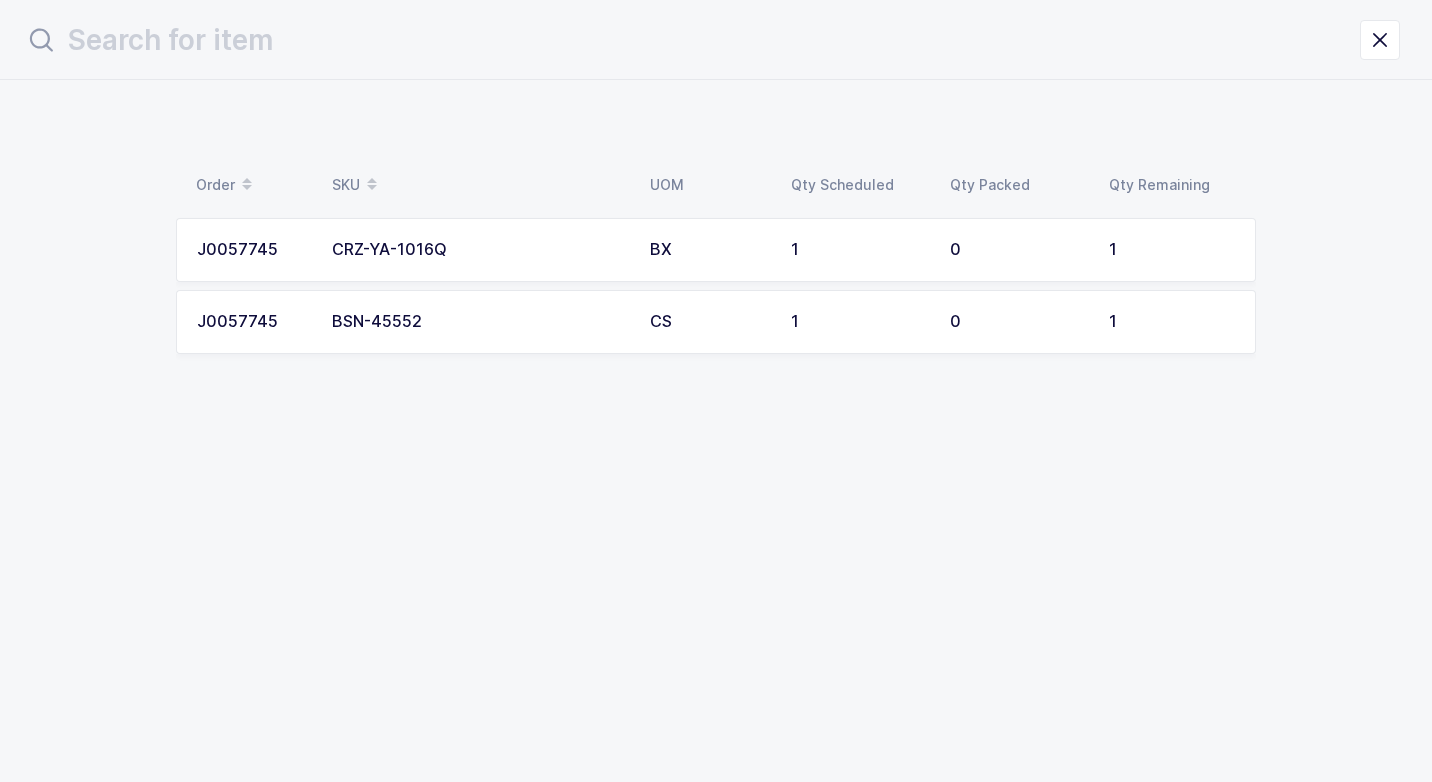 click on "CRZ-YA-1016Q" at bounding box center [479, 250] 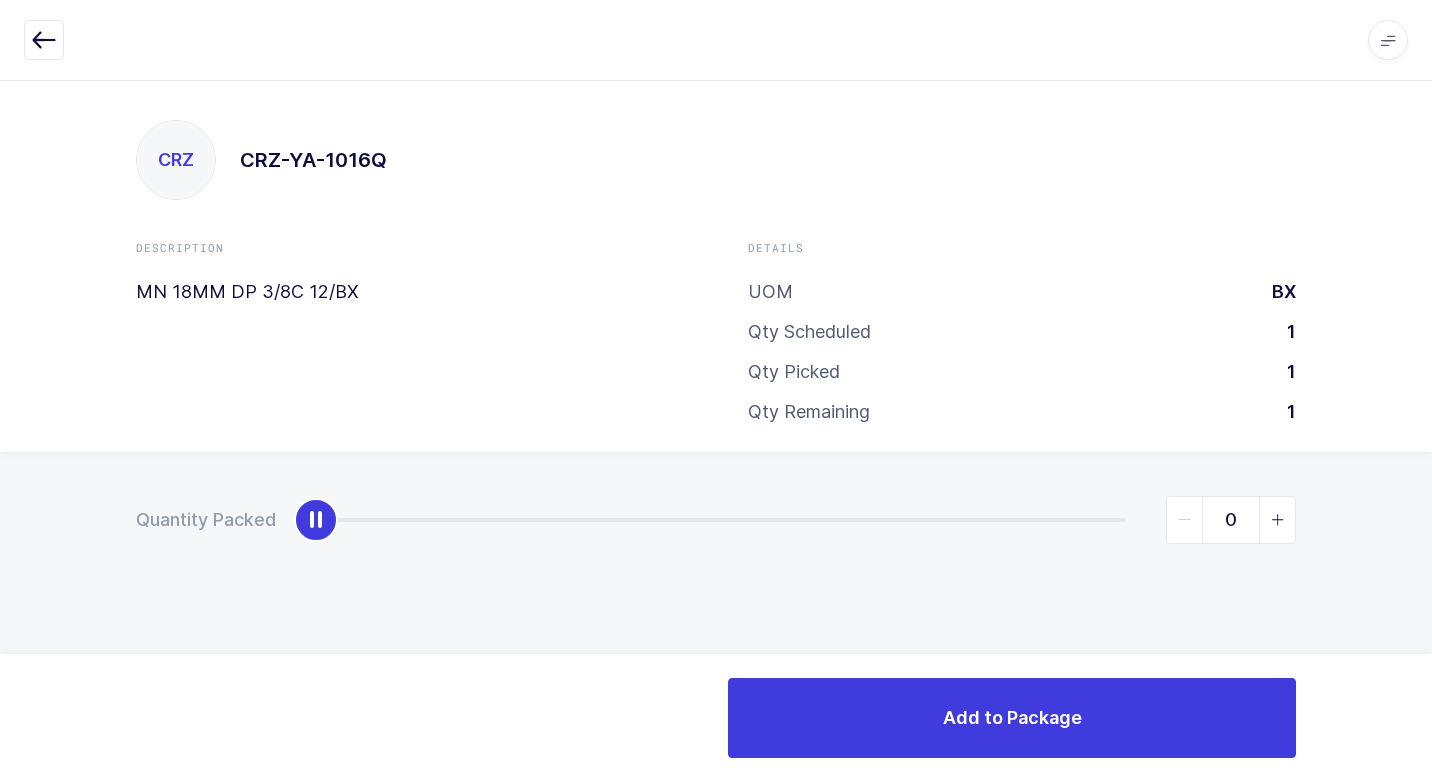 type on "1" 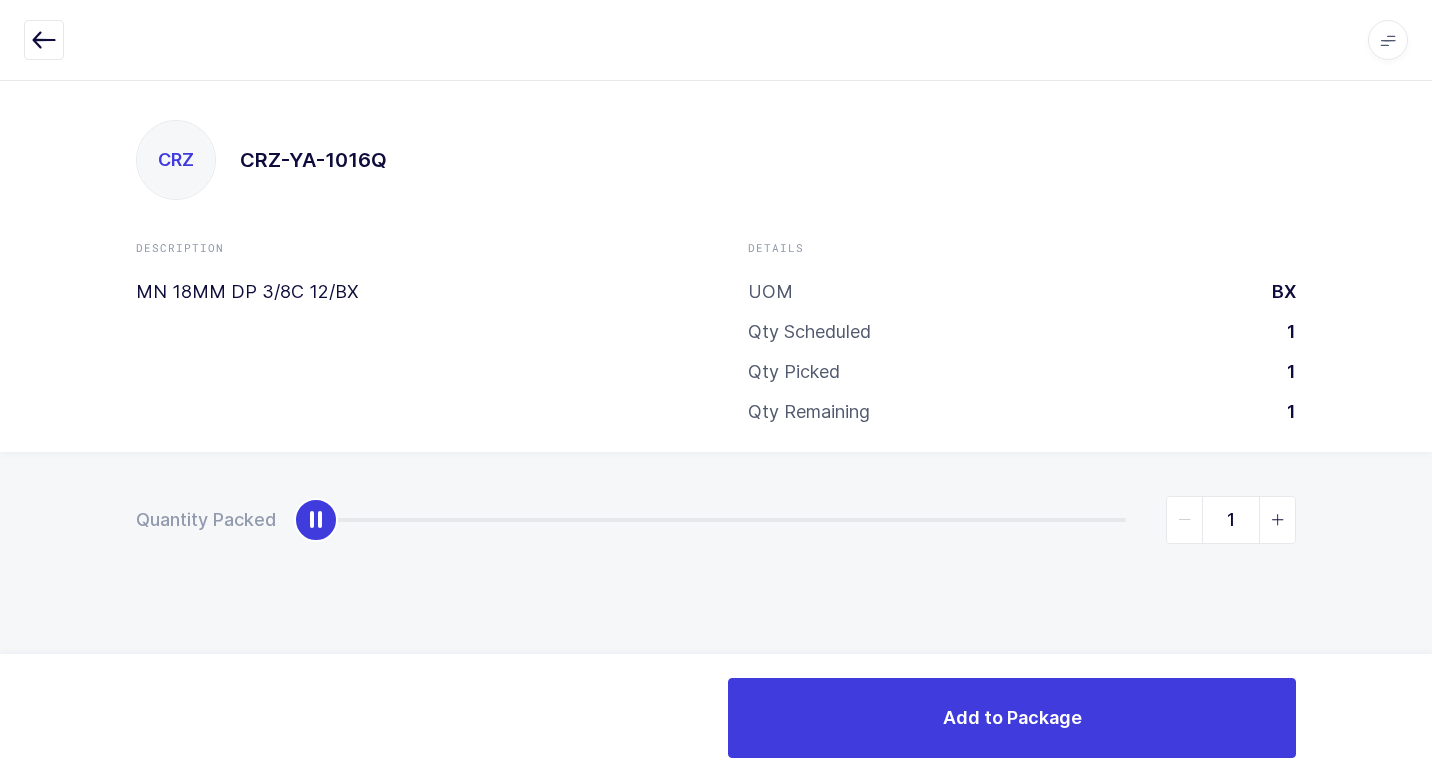 drag, startPoint x: 312, startPoint y: 529, endPoint x: 1318, endPoint y: 572, distance: 1006.9186 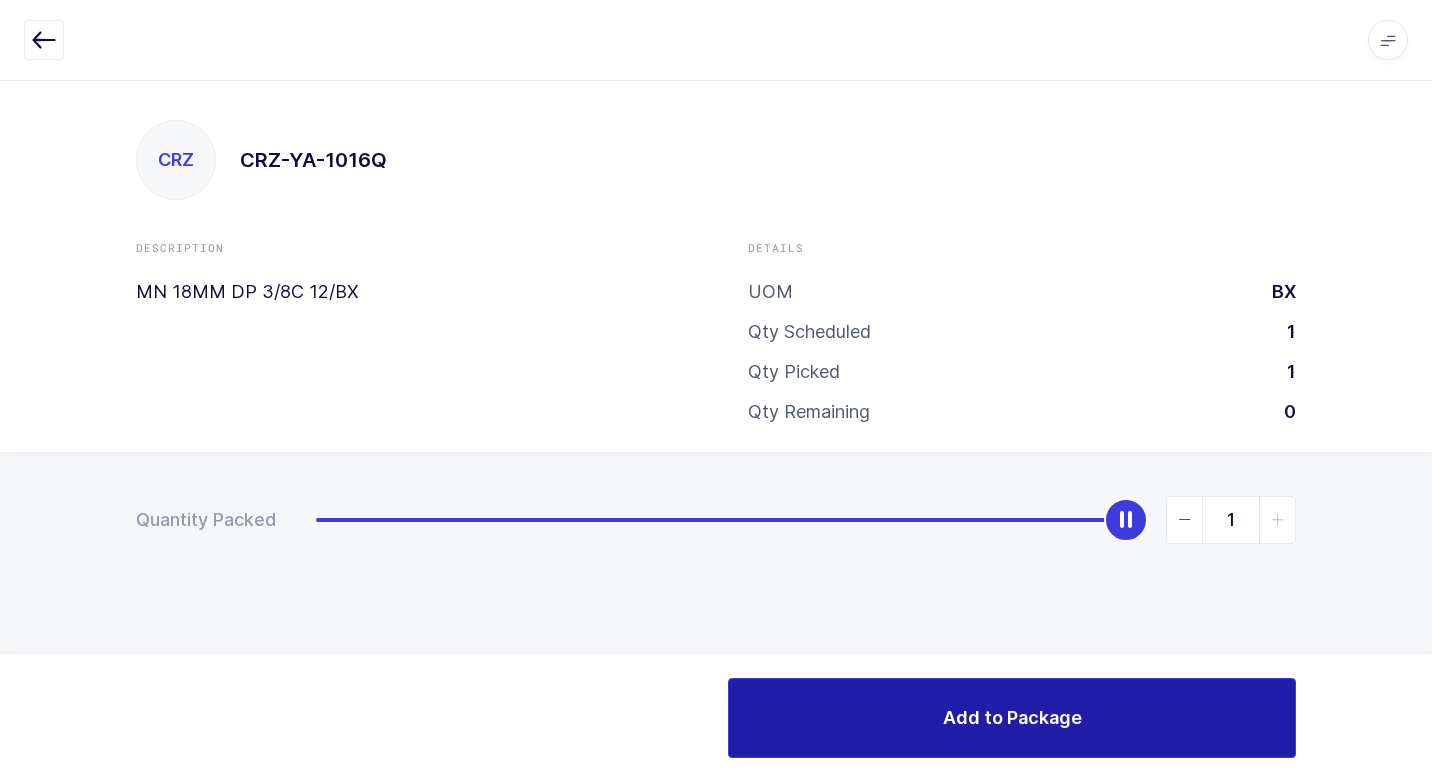 drag, startPoint x: 936, startPoint y: 733, endPoint x: 916, endPoint y: 729, distance: 20.396078 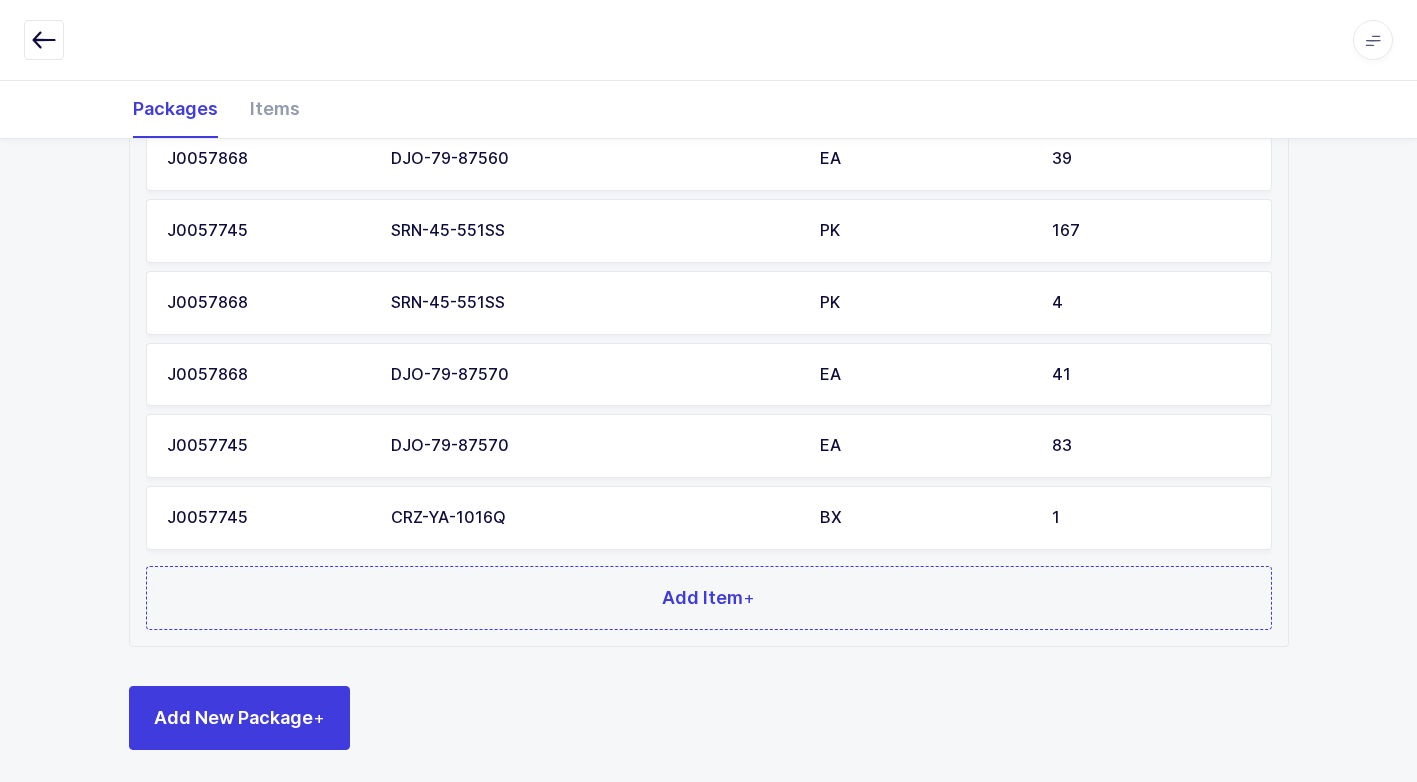 scroll, scrollTop: 655, scrollLeft: 0, axis: vertical 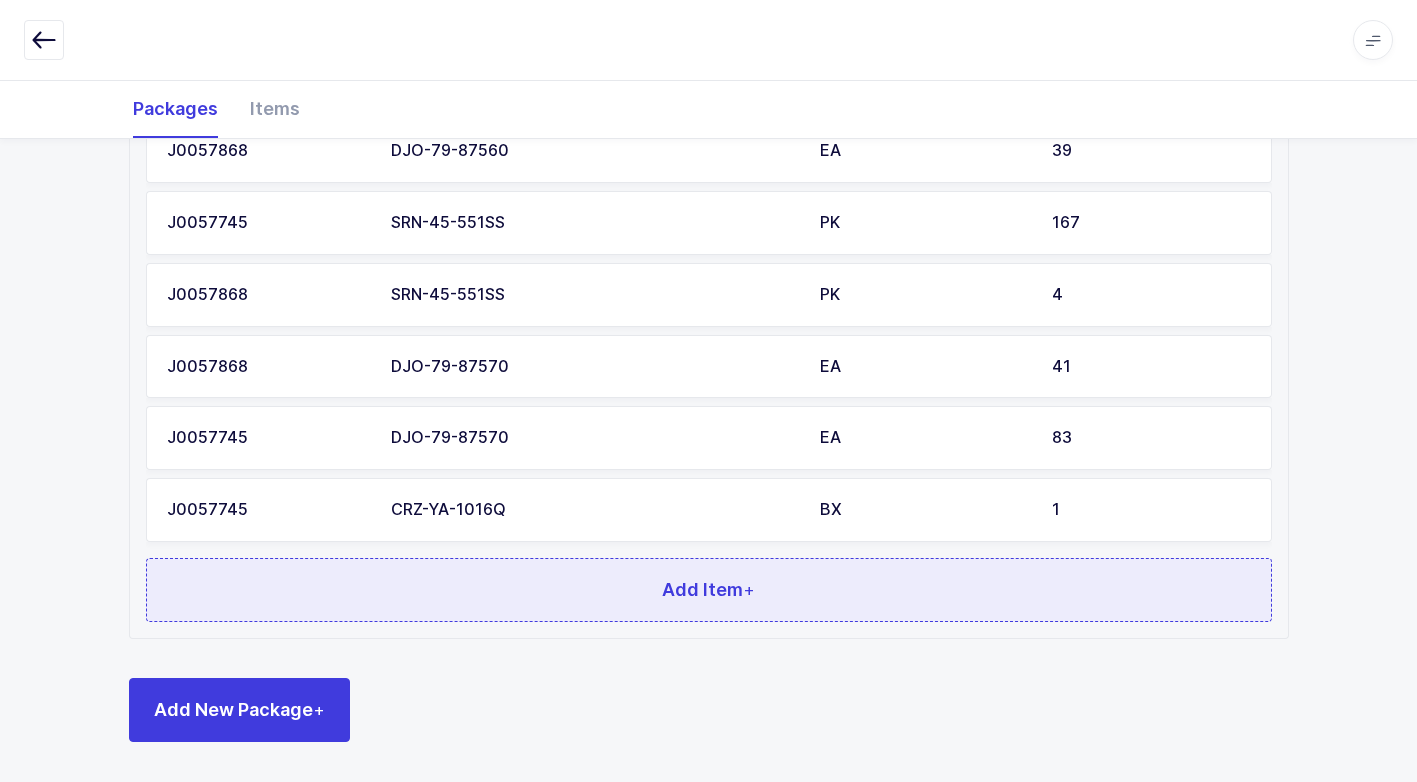 click on "Add Item  +" at bounding box center (709, 590) 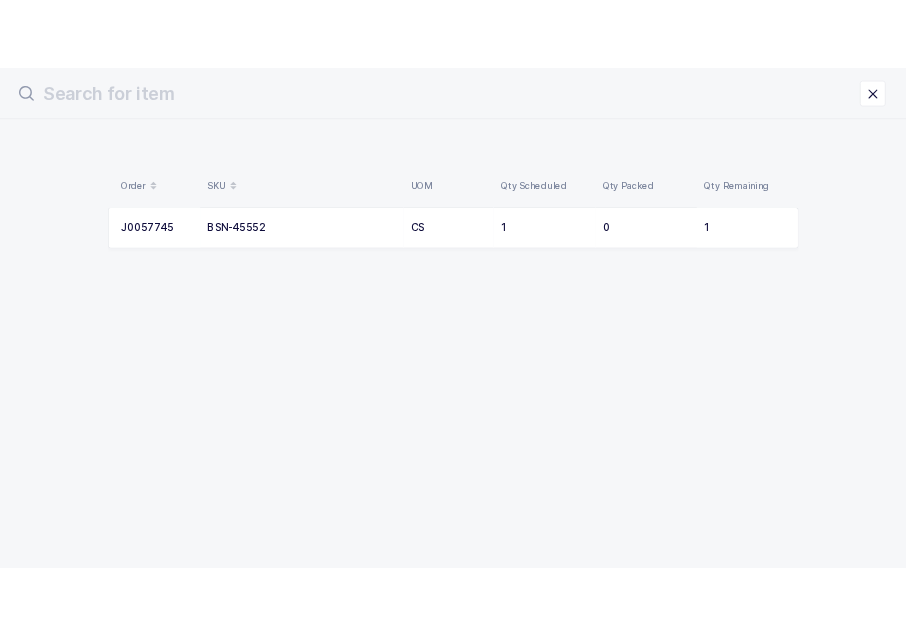 scroll, scrollTop: 0, scrollLeft: 0, axis: both 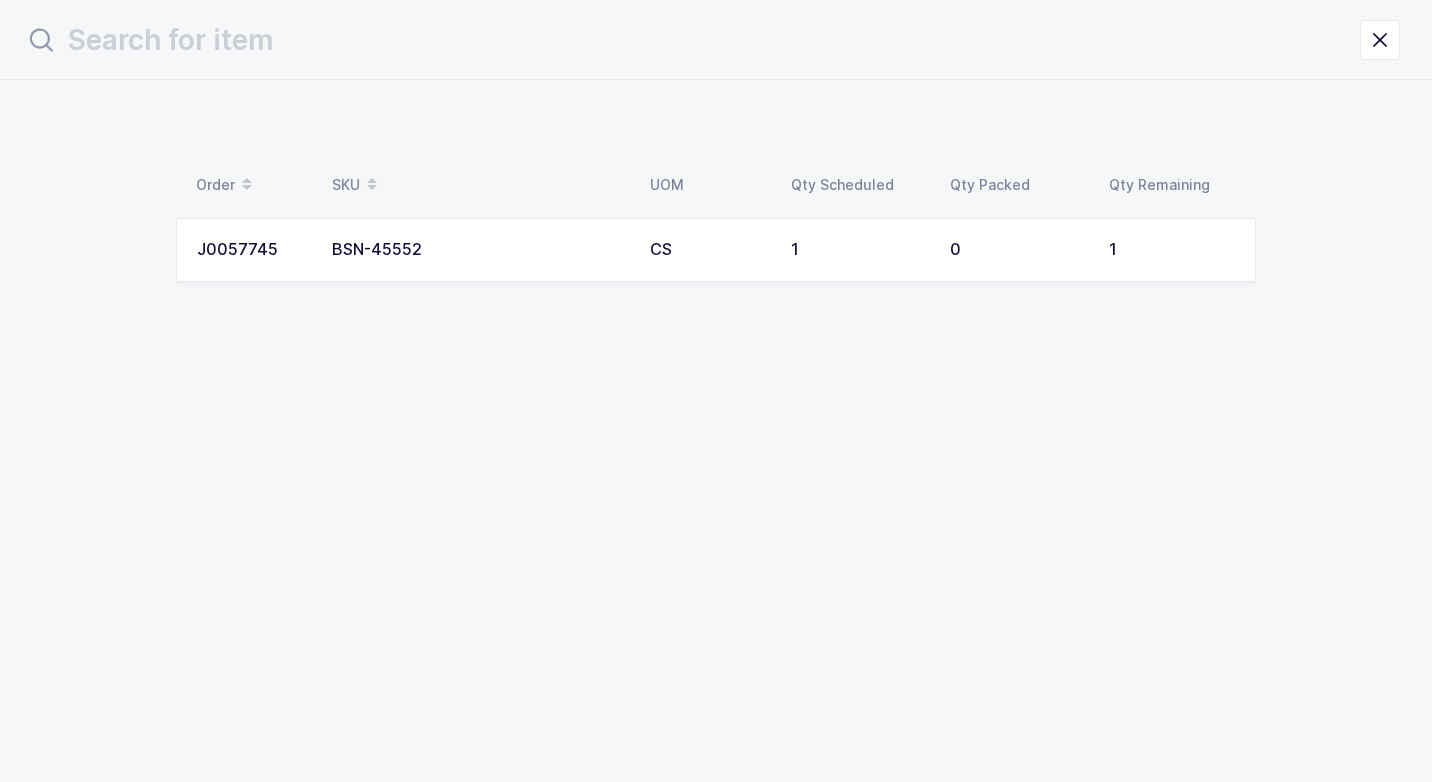 click on "BSN-45552" at bounding box center [479, 250] 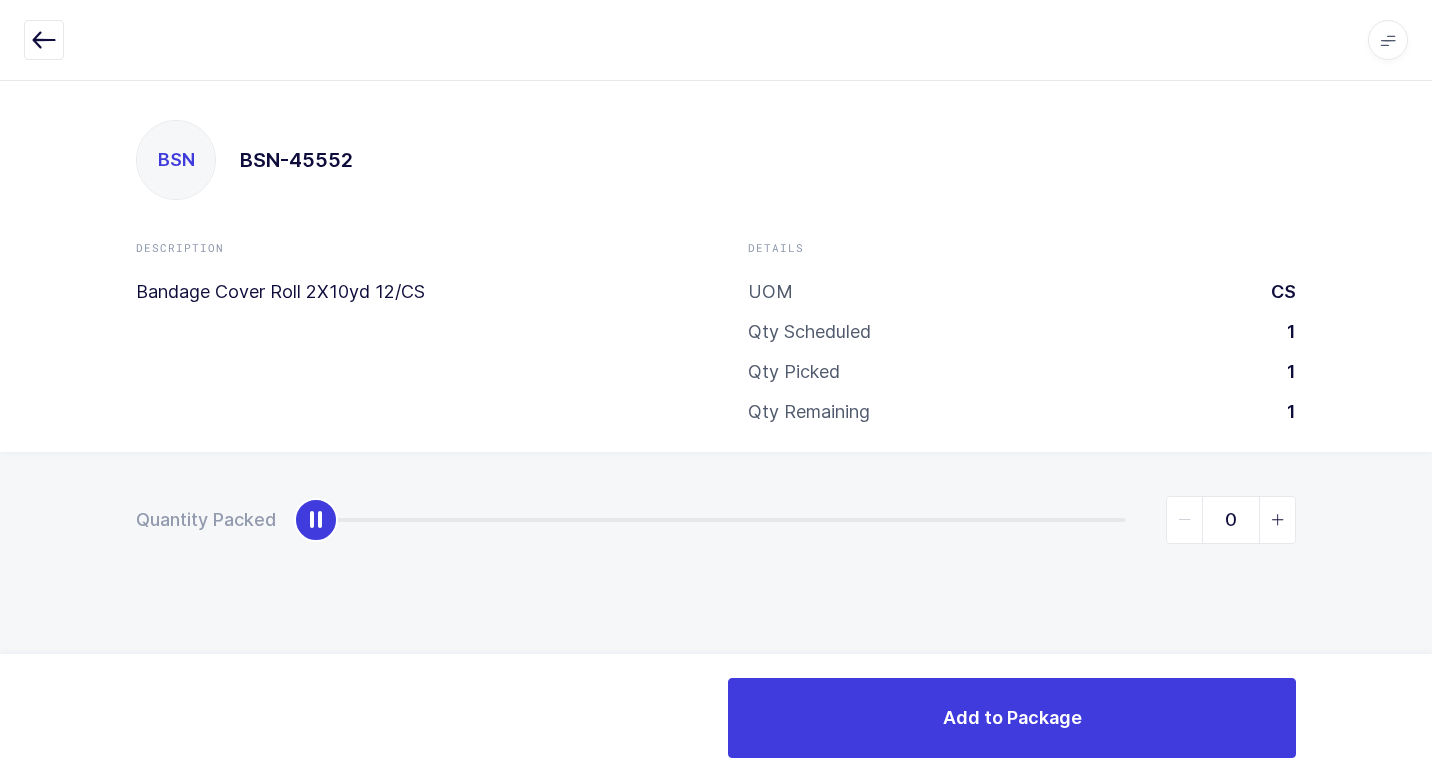 type on "1" 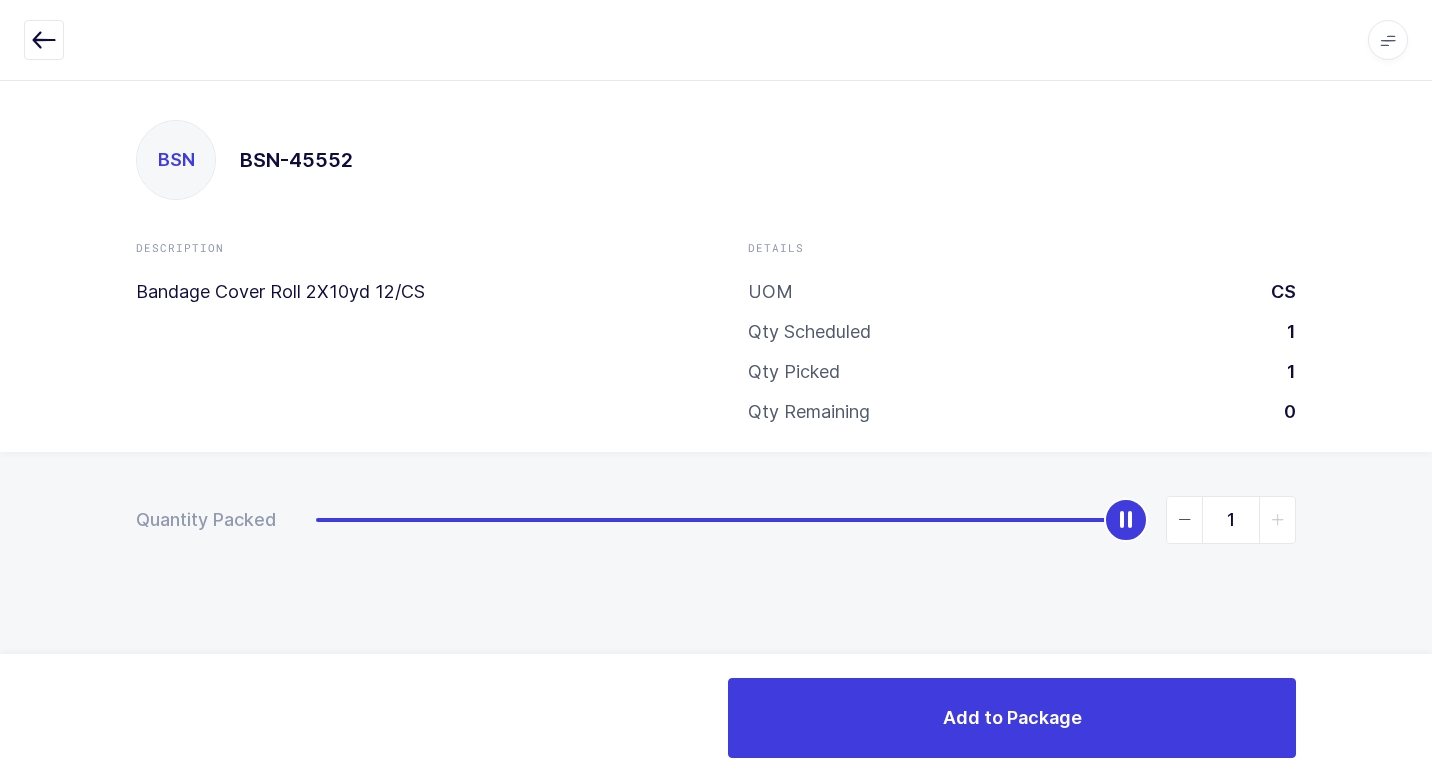 drag, startPoint x: 316, startPoint y: 526, endPoint x: 1435, endPoint y: 460, distance: 1120.9447 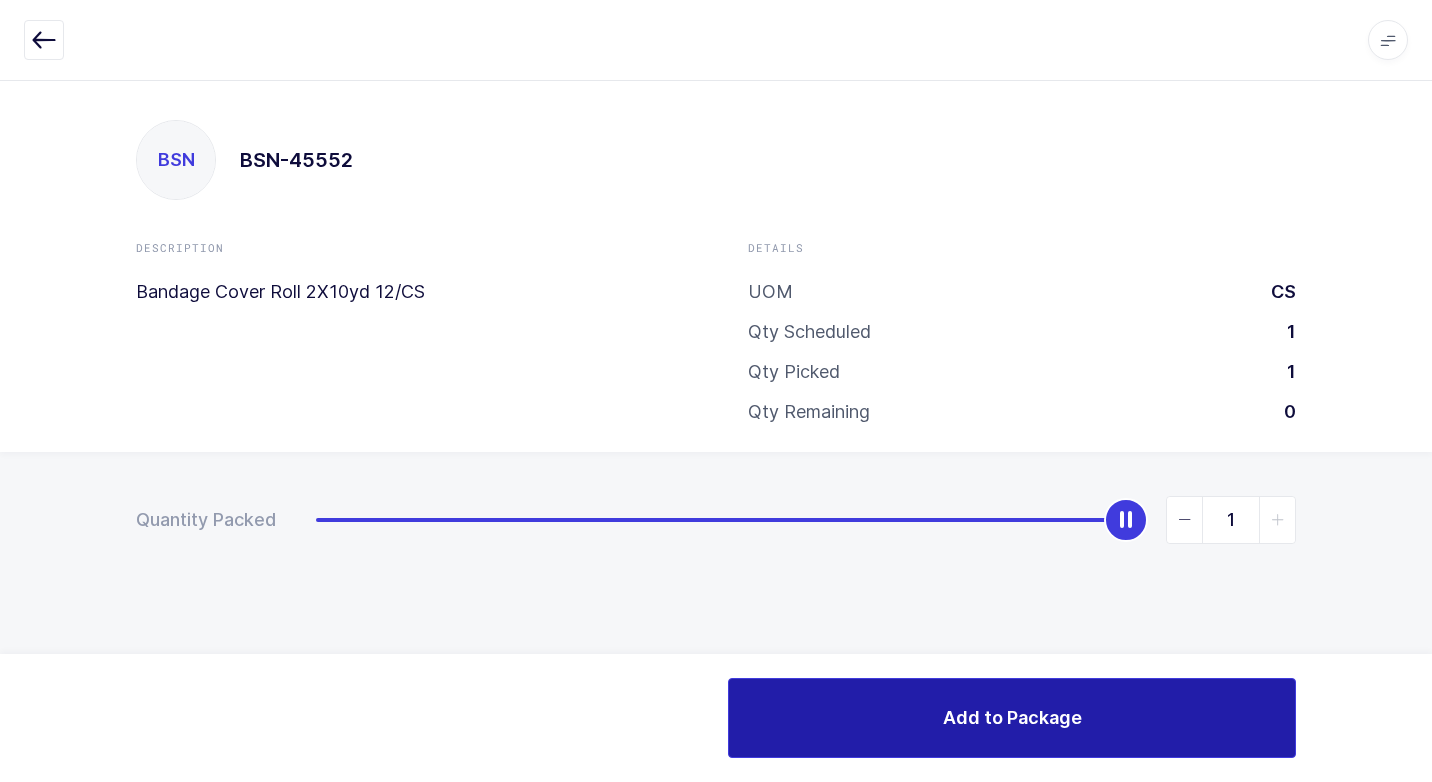 drag, startPoint x: 1008, startPoint y: 721, endPoint x: 1011, endPoint y: 703, distance: 18.248287 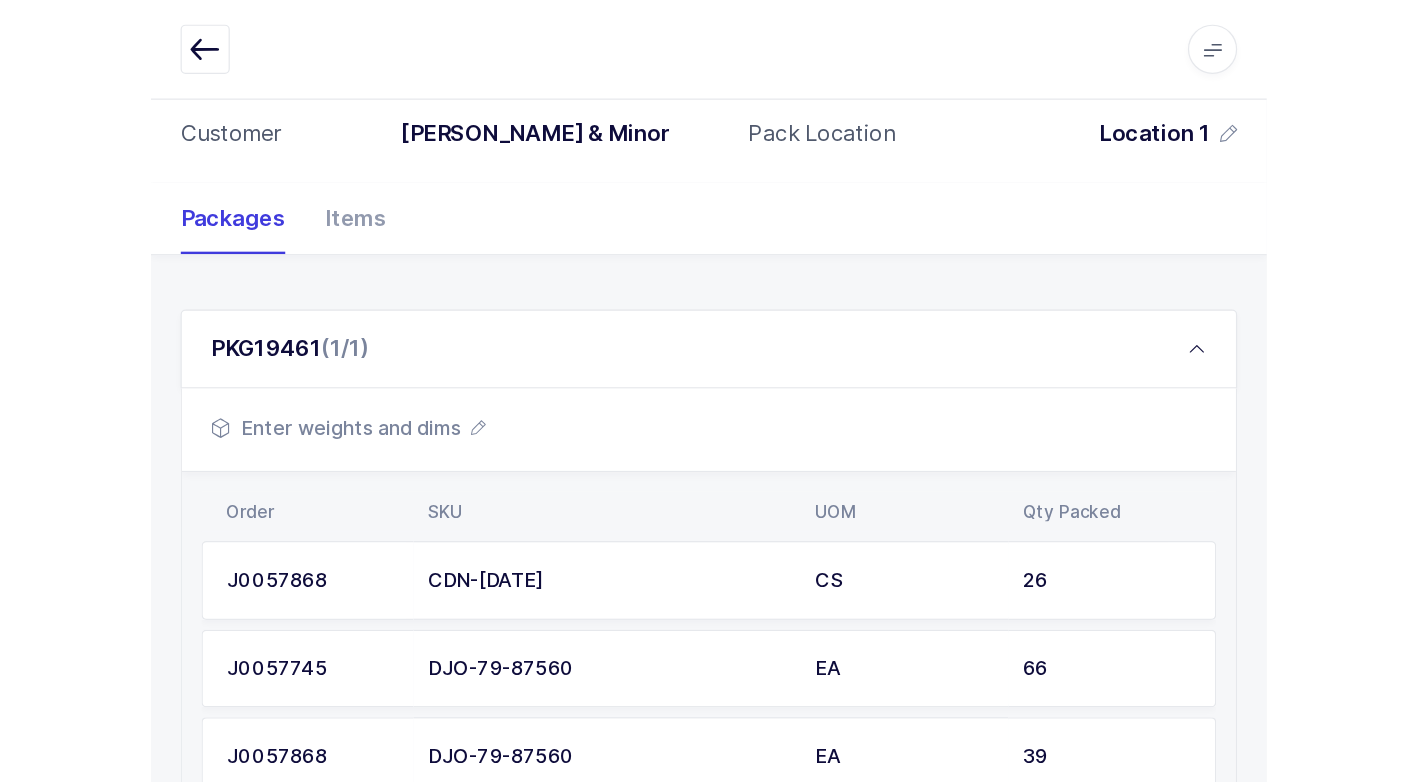 scroll, scrollTop: 300, scrollLeft: 0, axis: vertical 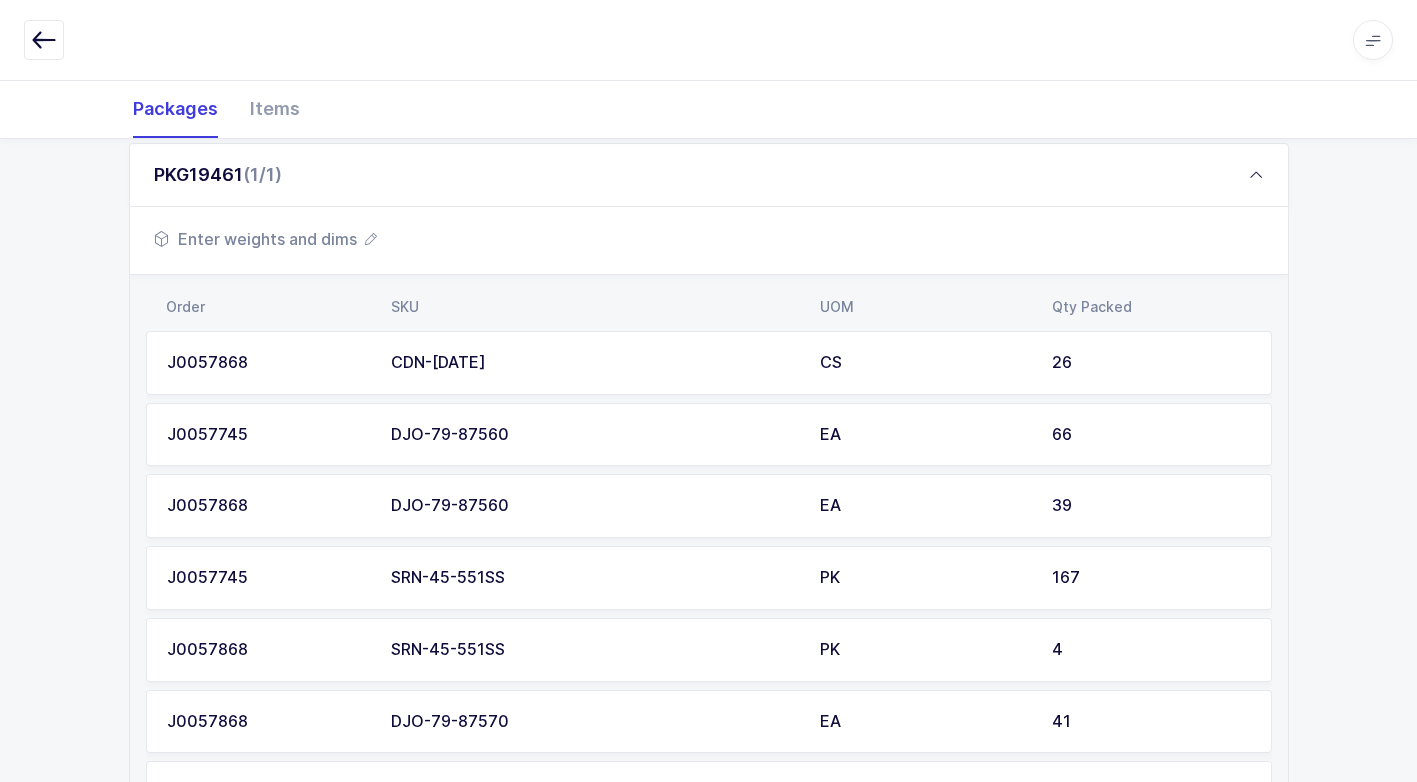 click on "Enter weights and dims" at bounding box center [265, 239] 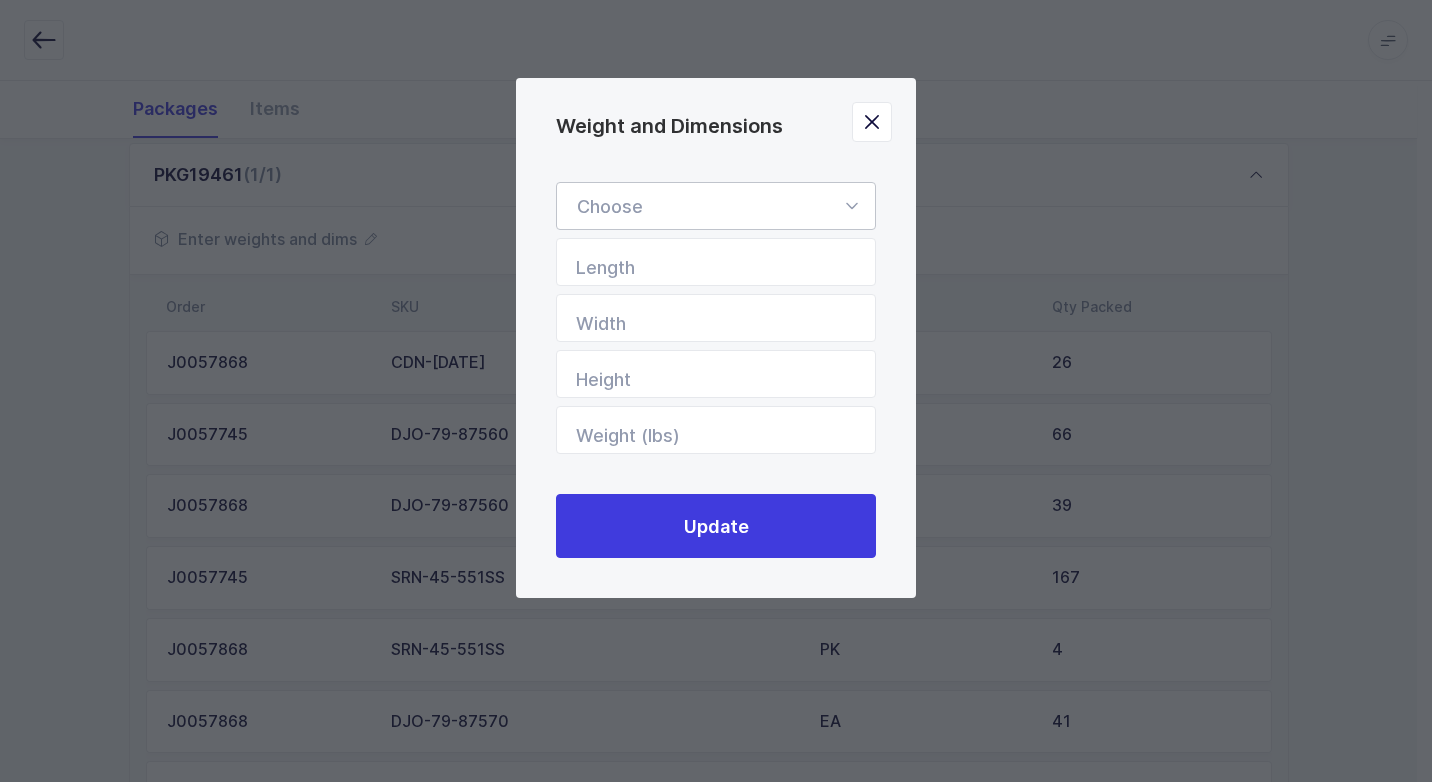 drag, startPoint x: 856, startPoint y: 198, endPoint x: 832, endPoint y: 249, distance: 56.364883 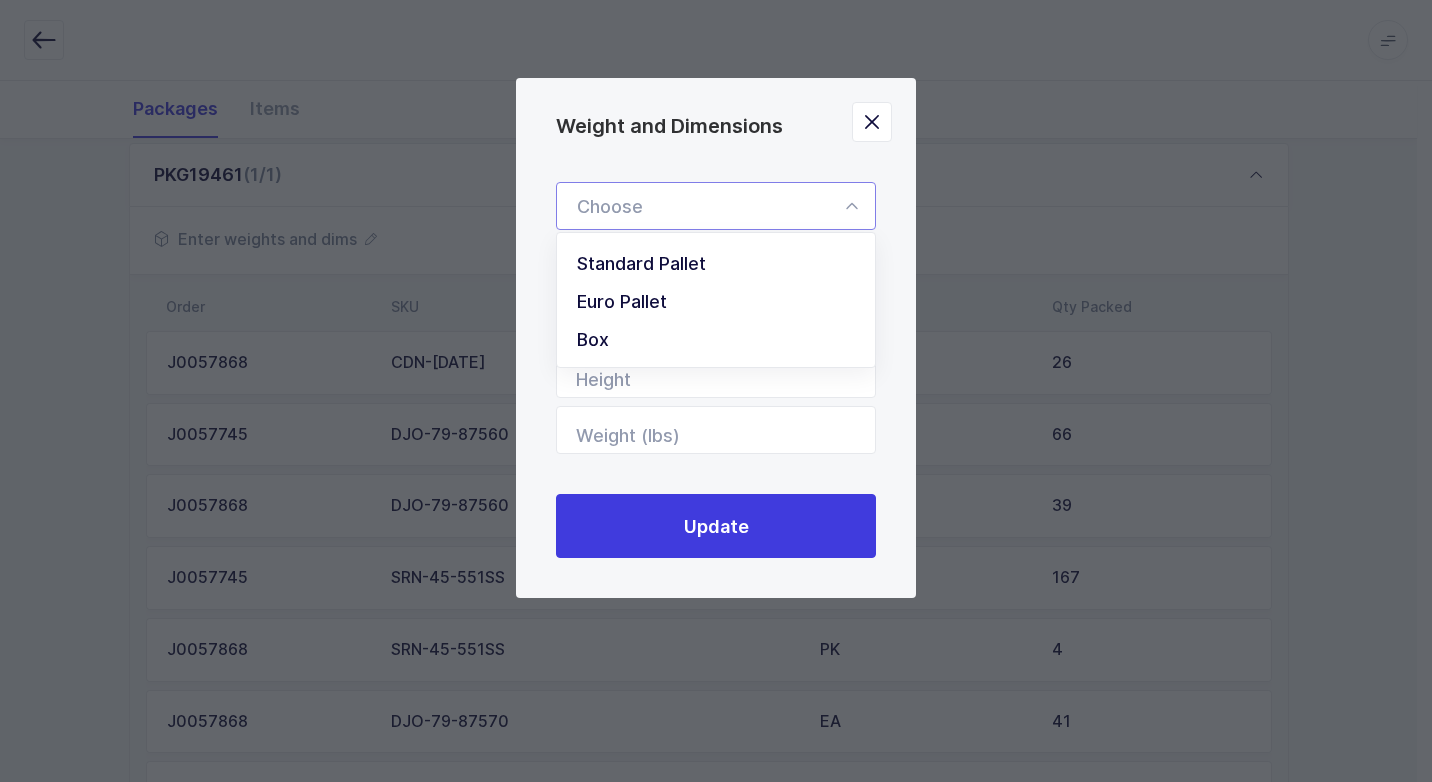 drag, startPoint x: 778, startPoint y: 252, endPoint x: 819, endPoint y: 304, distance: 66.21933 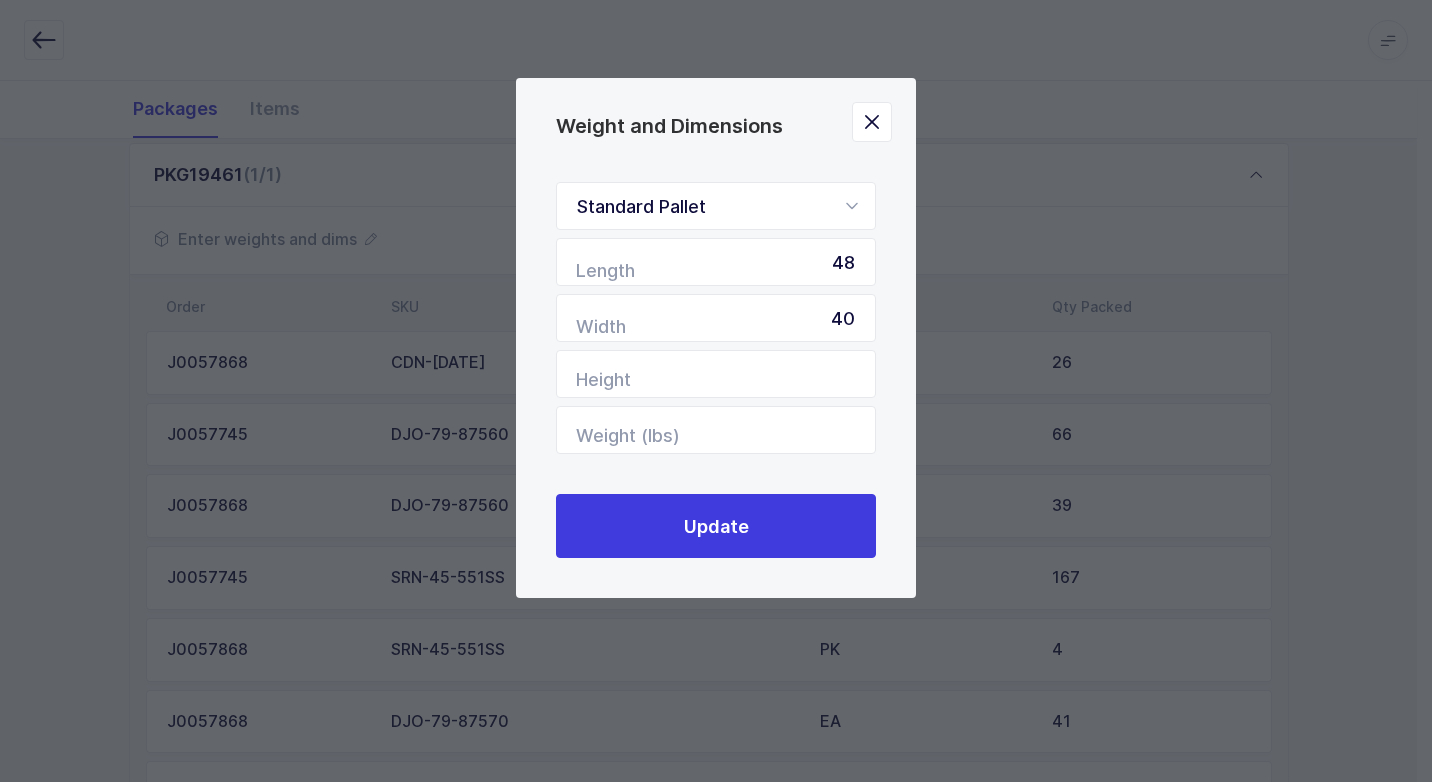 click on "Standard Pallet Standard Pallet   Euro Pallet   Box   Length 48     Width 40     Height     Weight (lbs)" at bounding box center (716, 318) 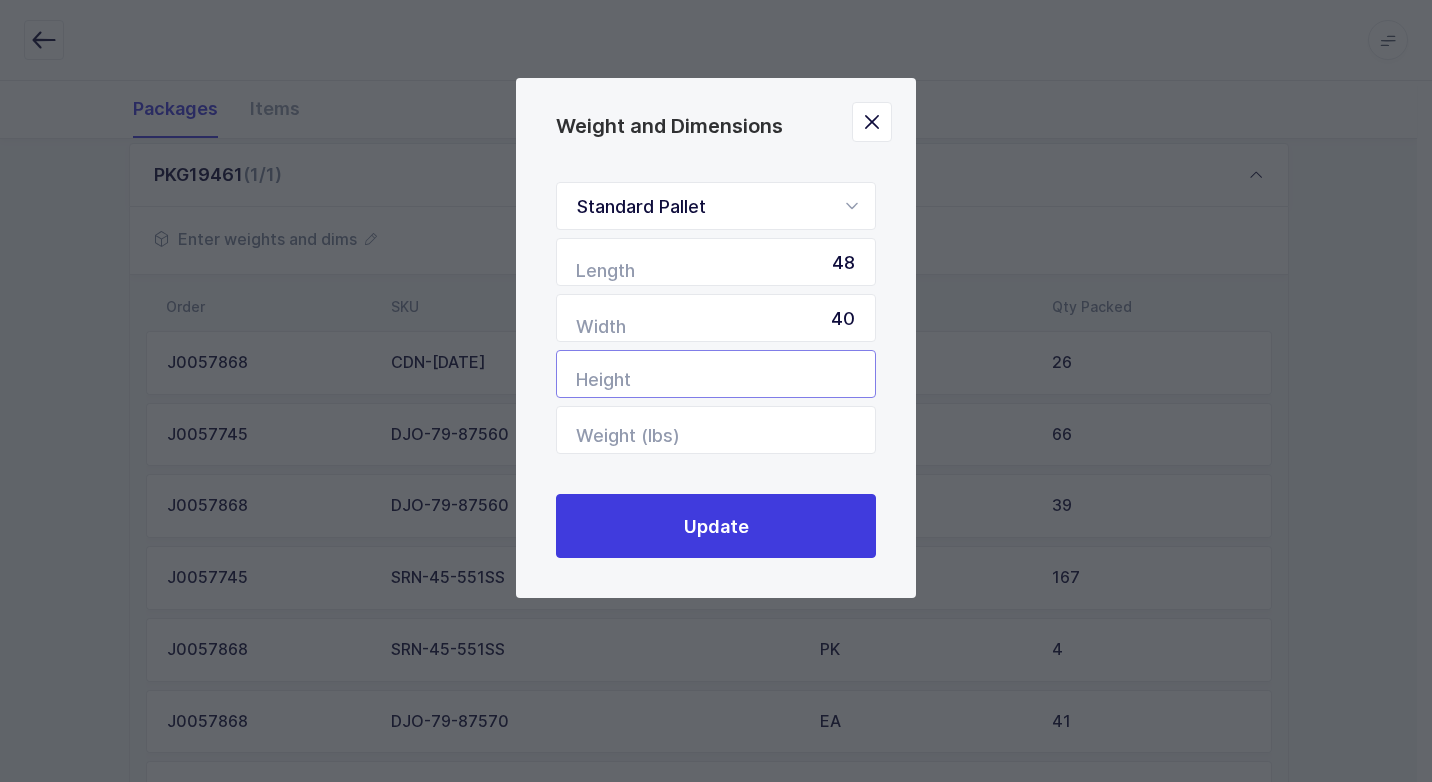click at bounding box center [716, 374] 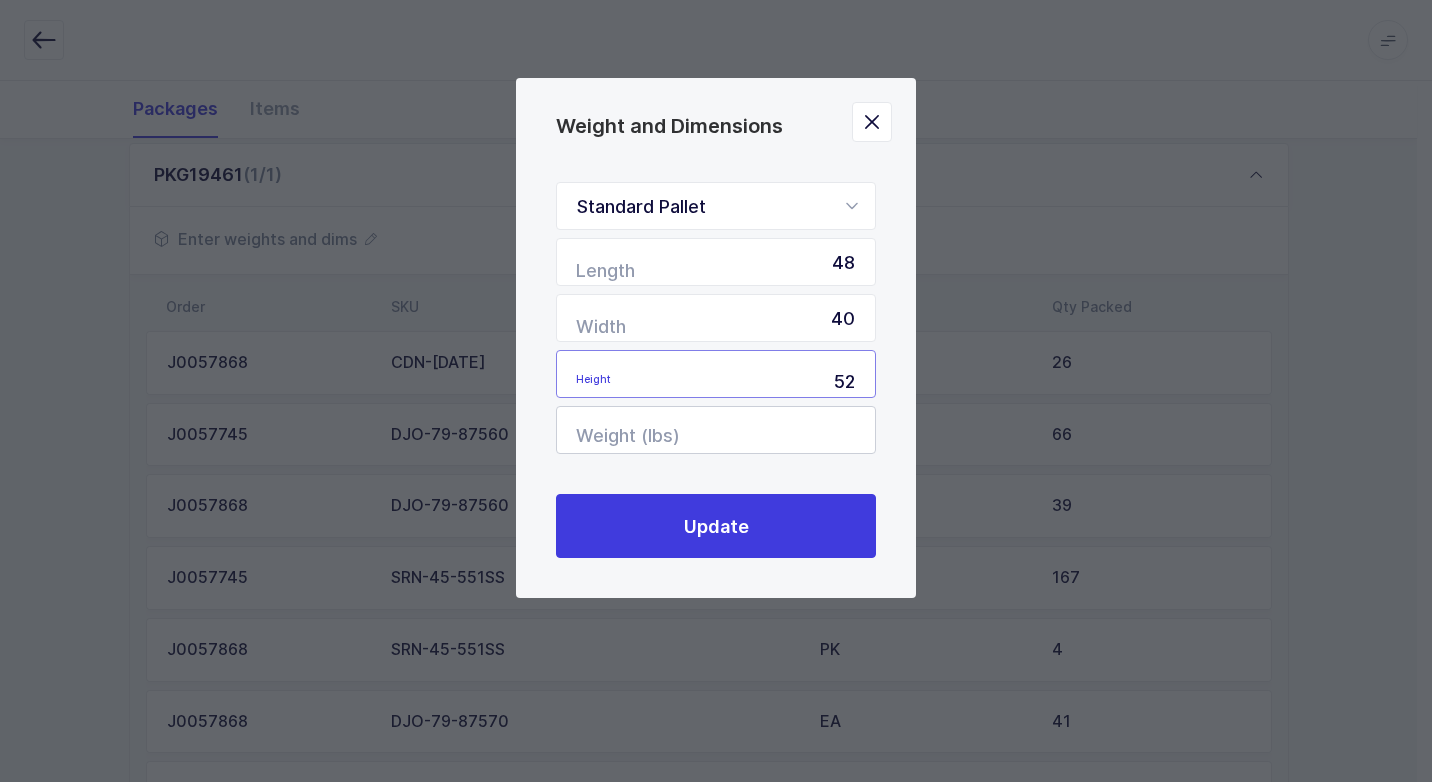 type on "52" 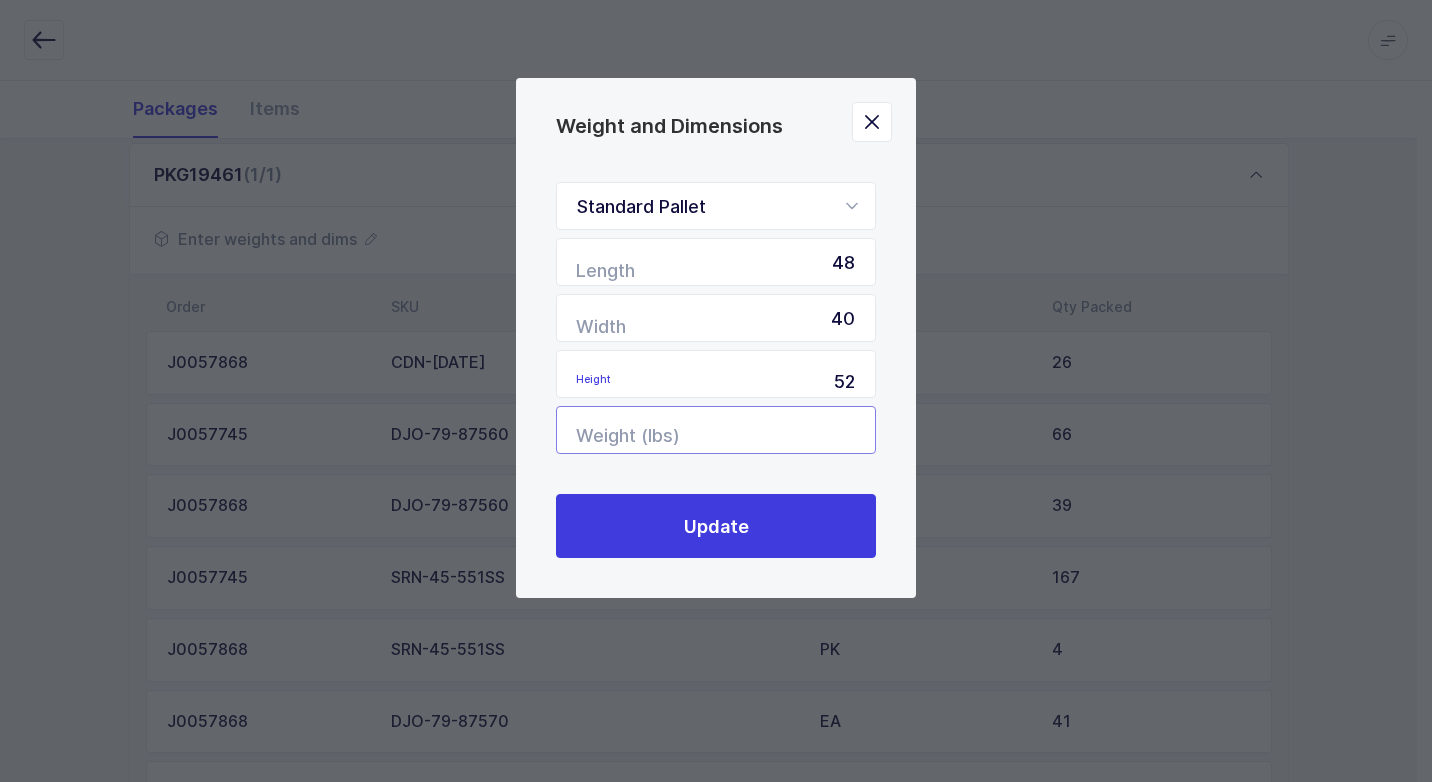 click at bounding box center [716, 430] 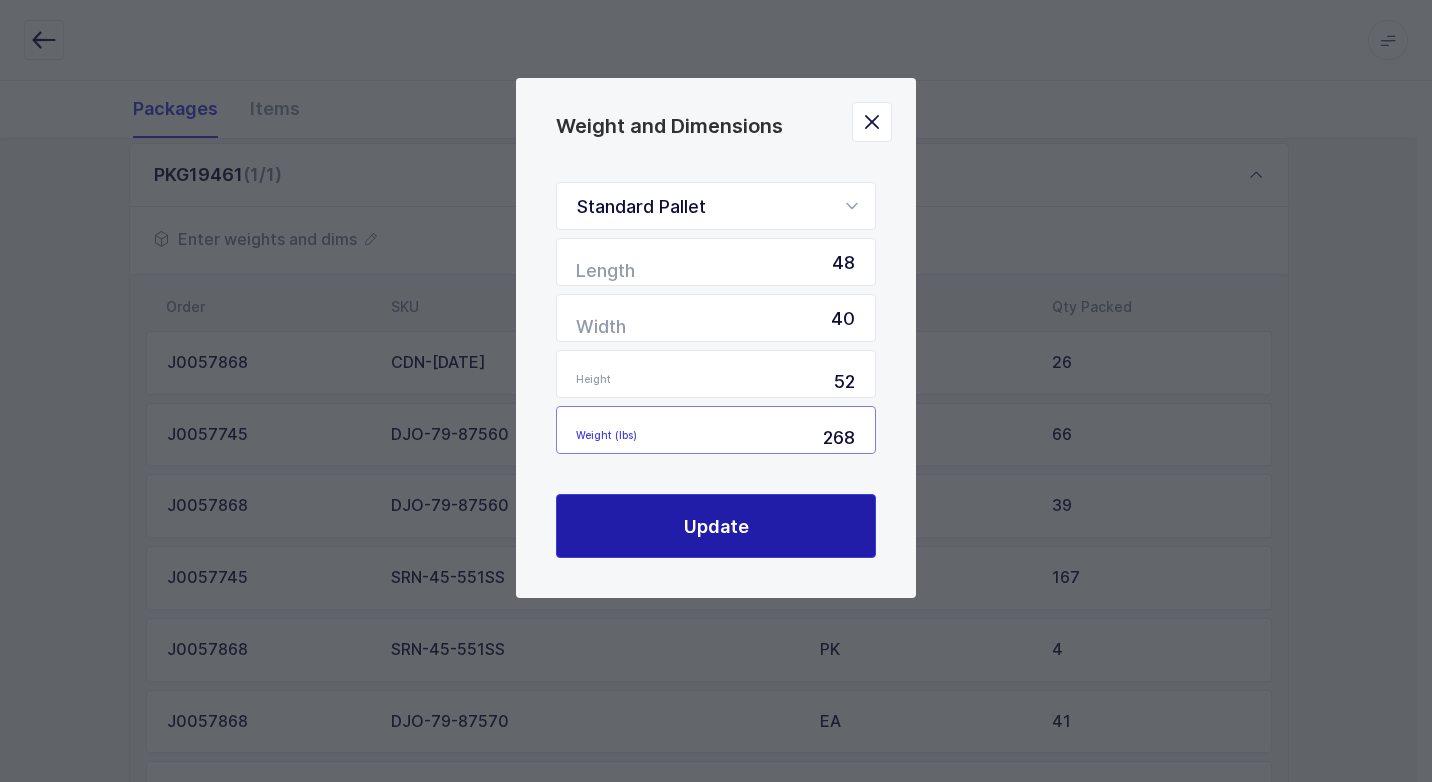 type on "268" 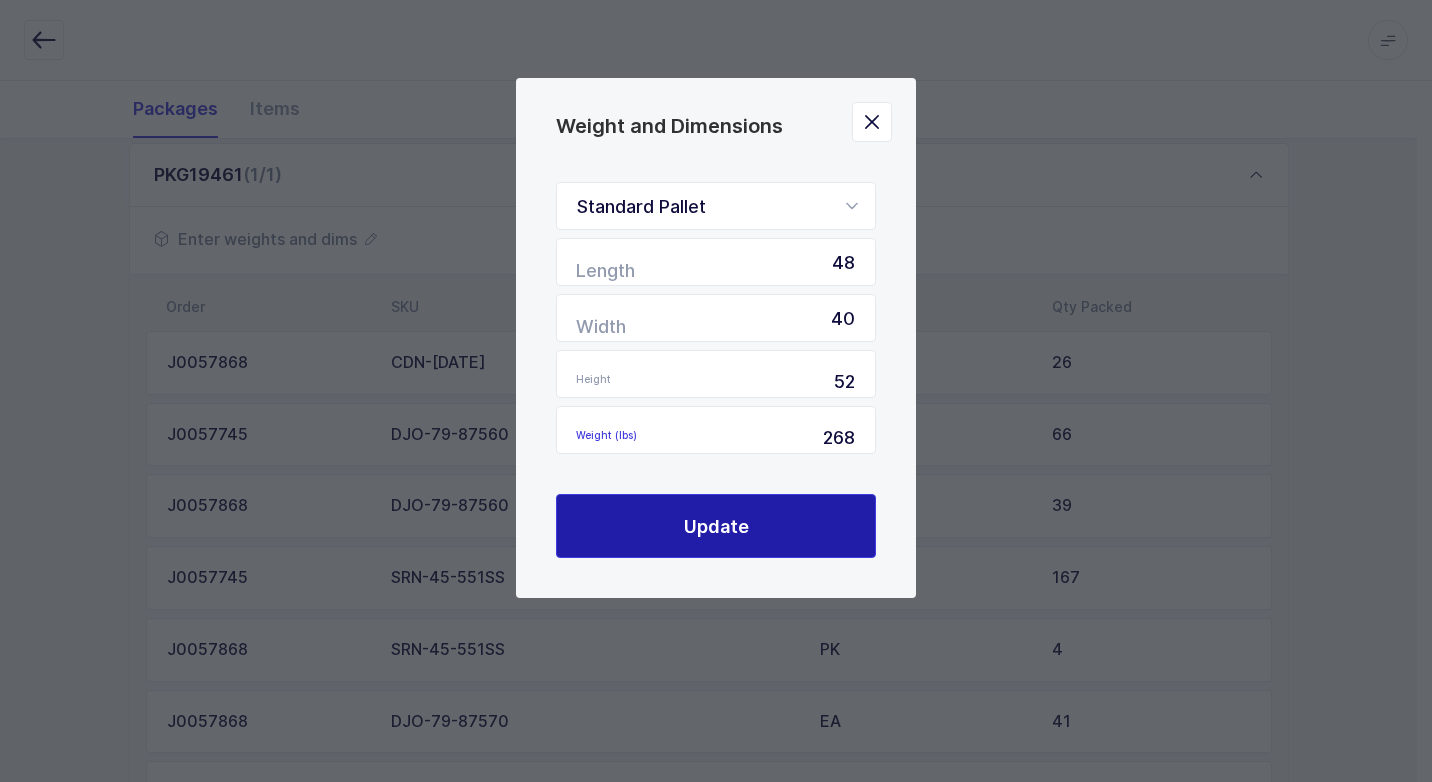 click on "Update" at bounding box center (716, 526) 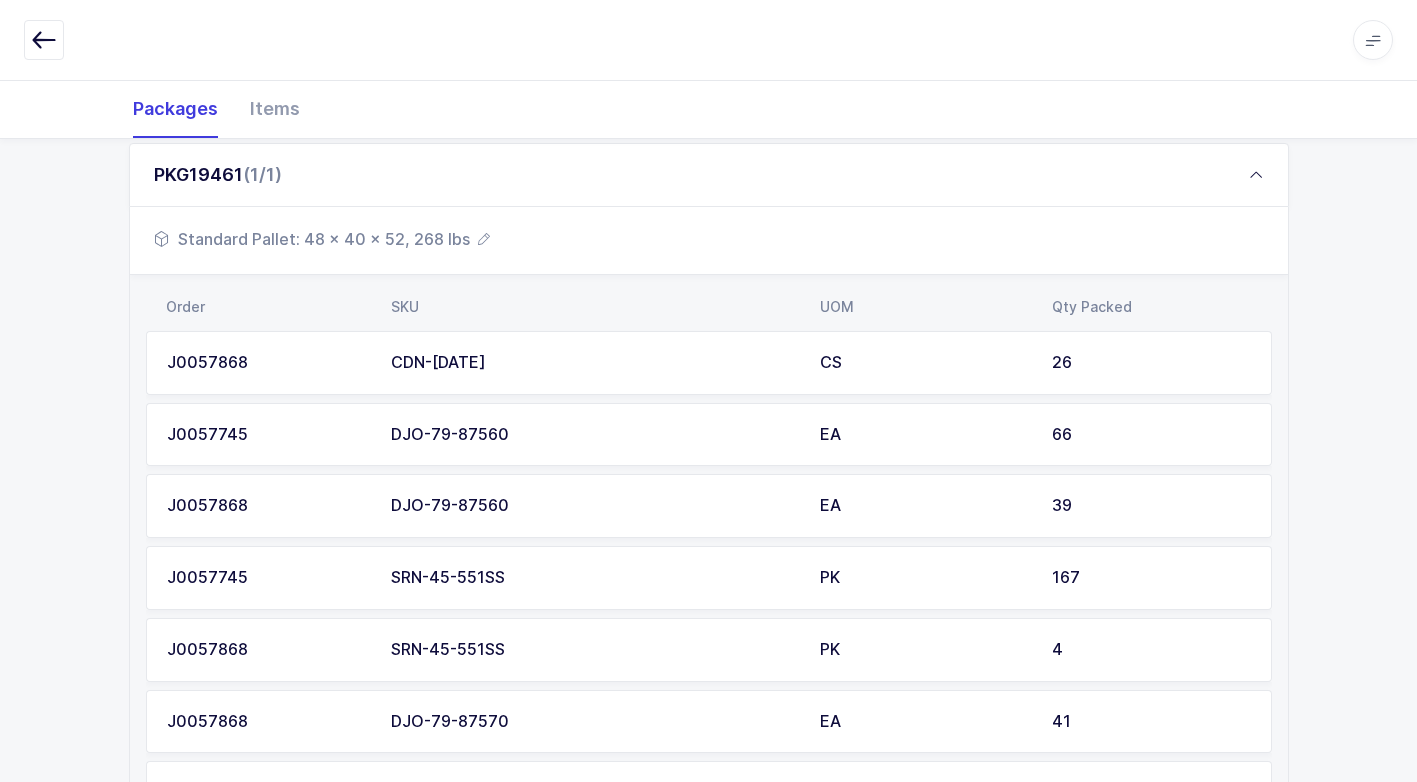scroll, scrollTop: 0, scrollLeft: 0, axis: both 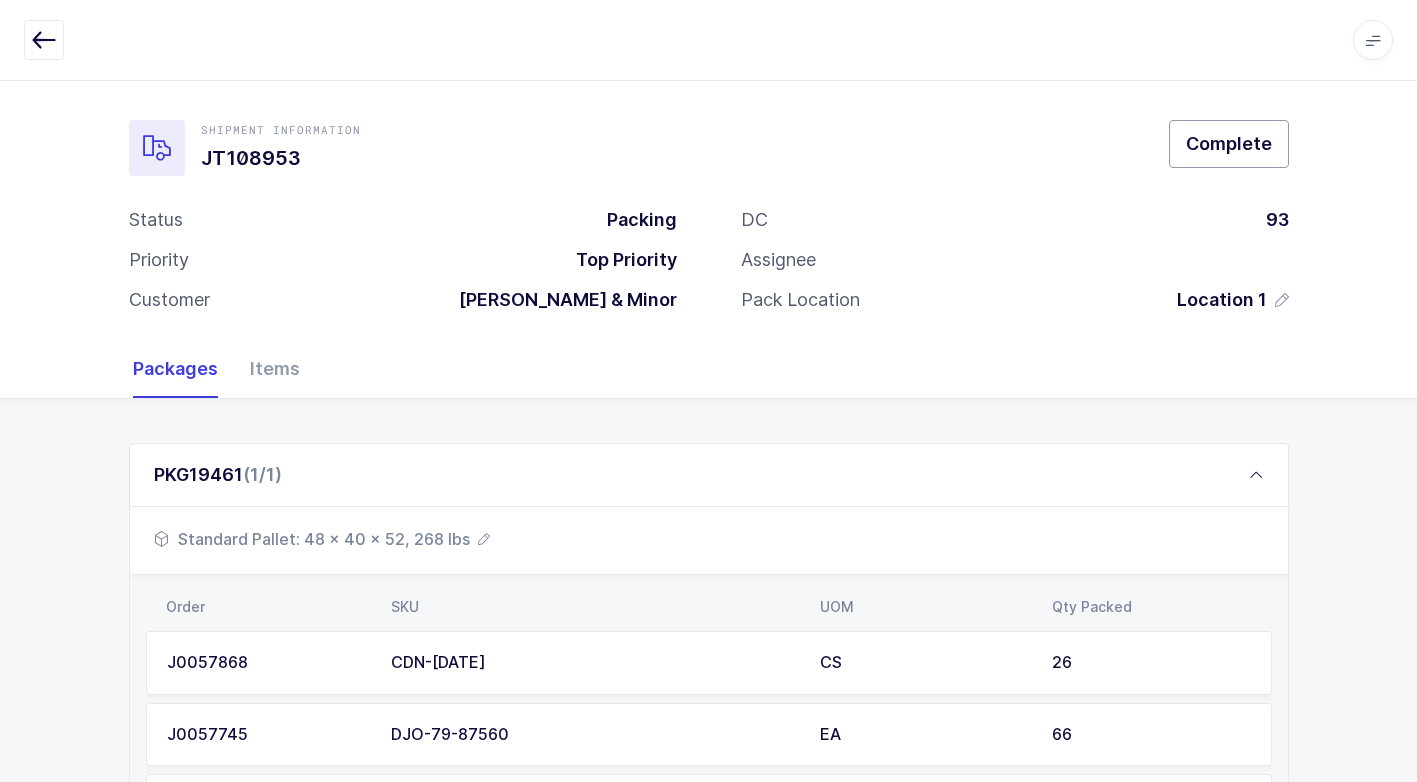 drag, startPoint x: 1216, startPoint y: 137, endPoint x: 1191, endPoint y: 151, distance: 28.653097 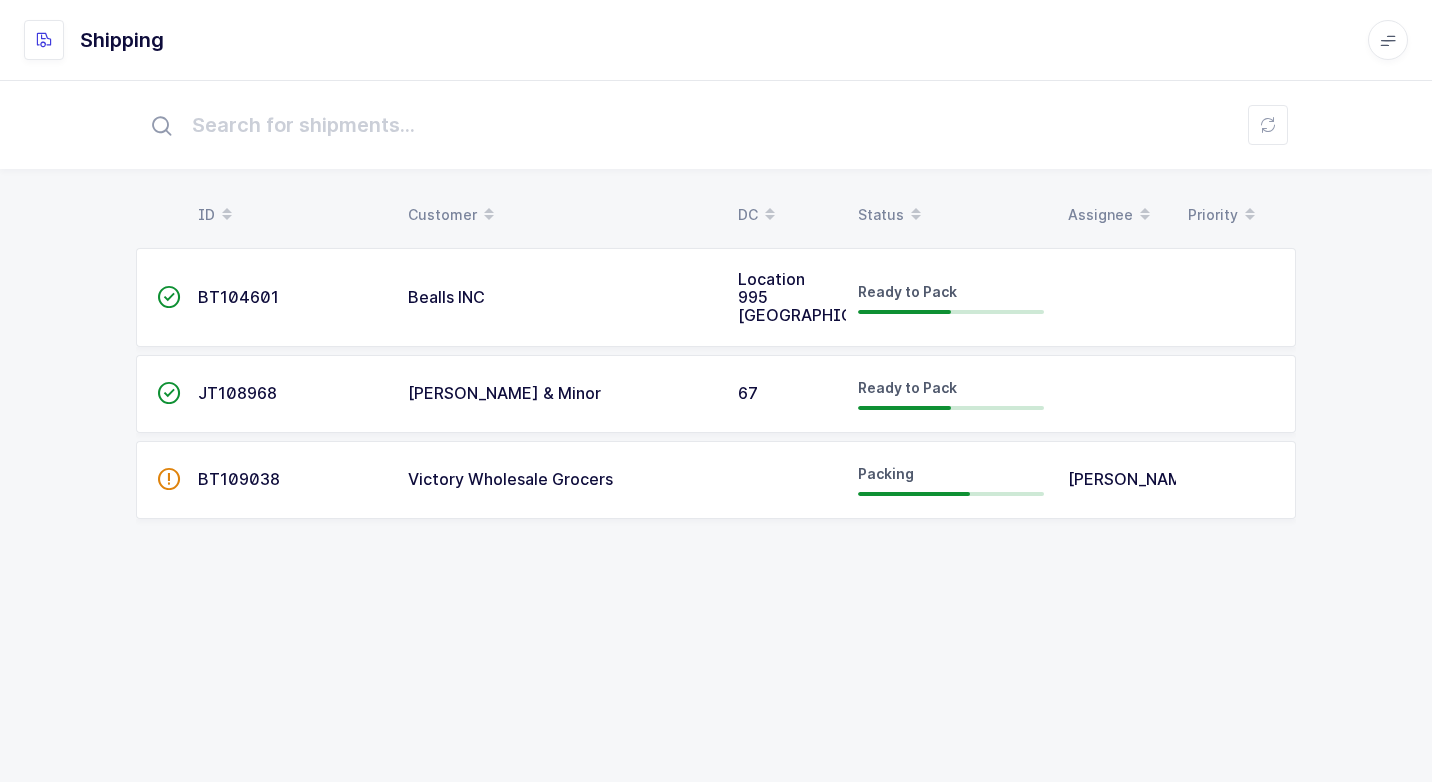 click on "Victory Wholesale Grocers" at bounding box center (561, 480) 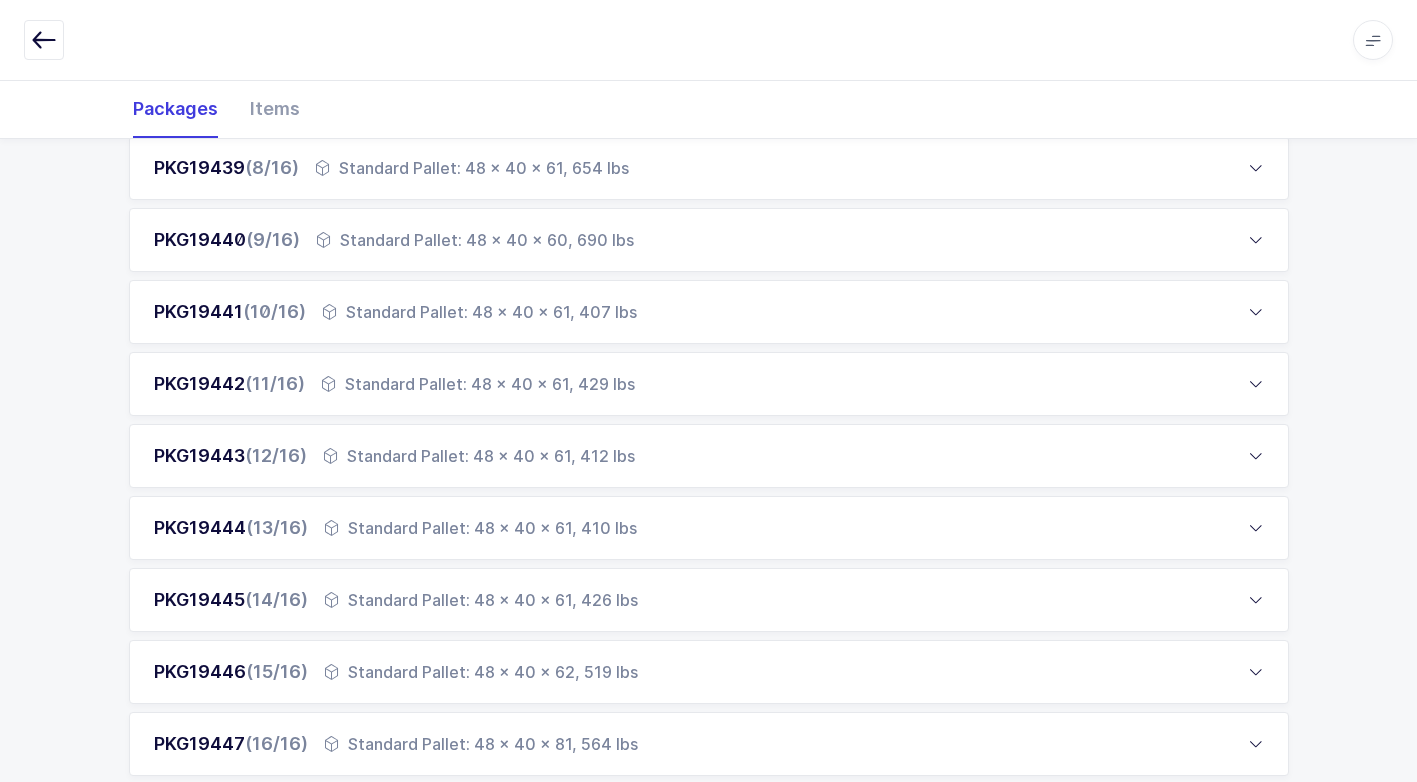 scroll, scrollTop: 1233, scrollLeft: 0, axis: vertical 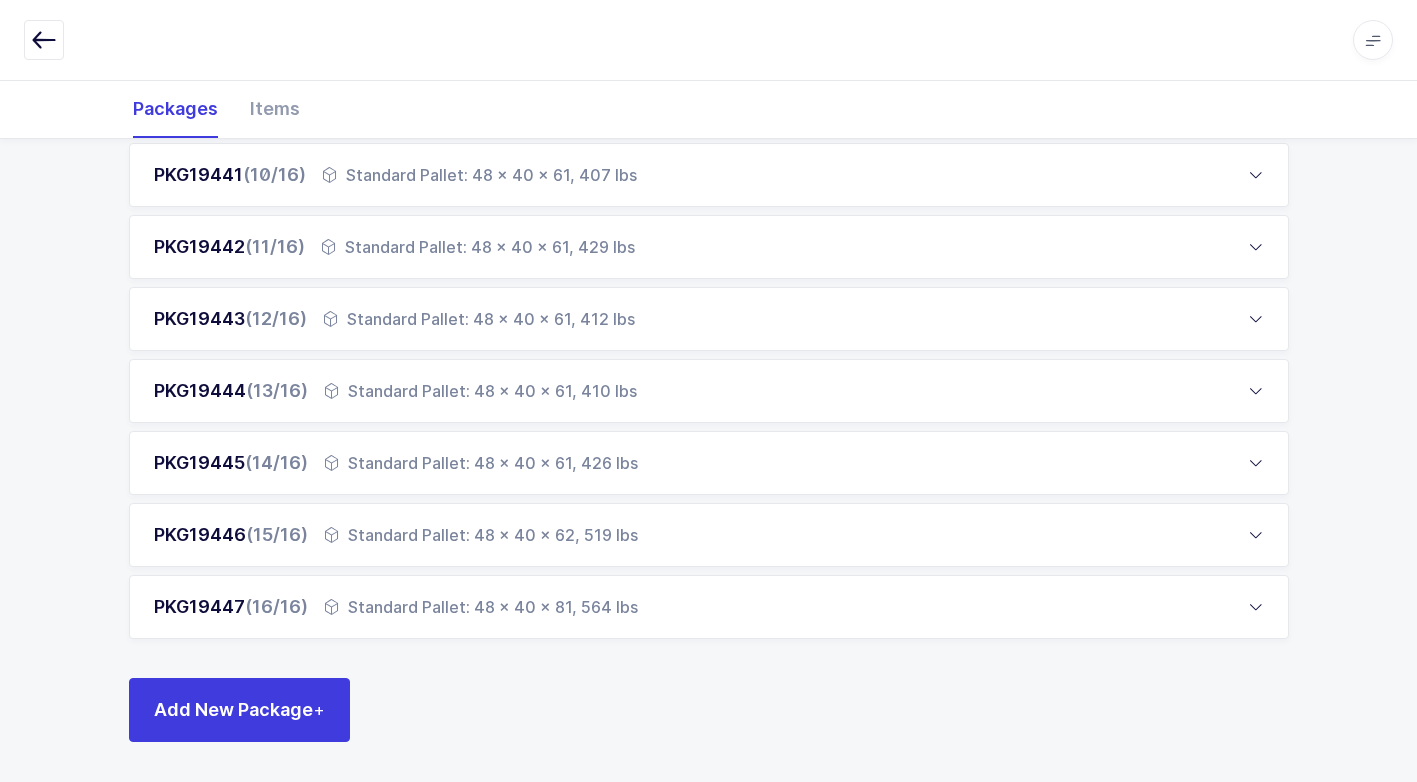 click on "Standard Pallet: 48 x 40 x 81, 564 lbs" at bounding box center [481, 607] 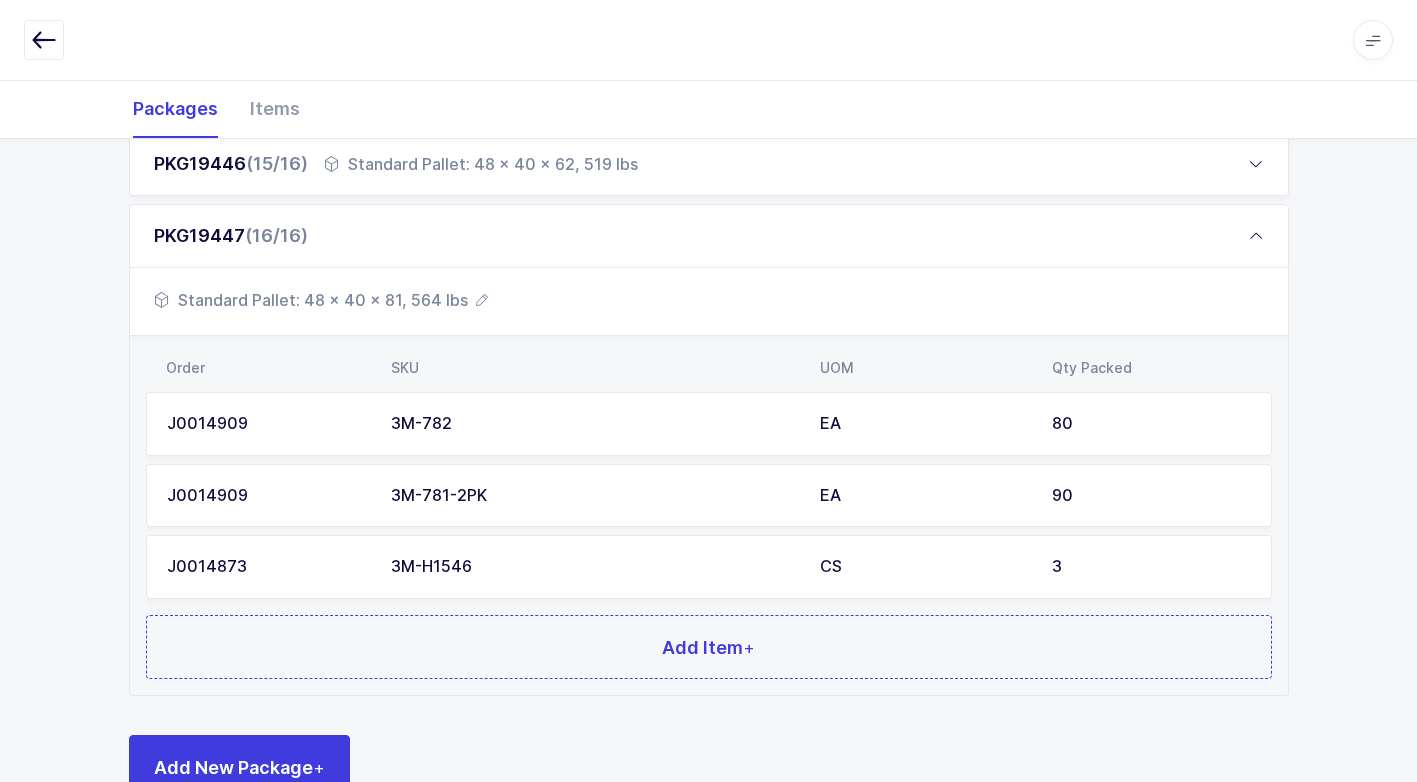 scroll, scrollTop: 1376, scrollLeft: 0, axis: vertical 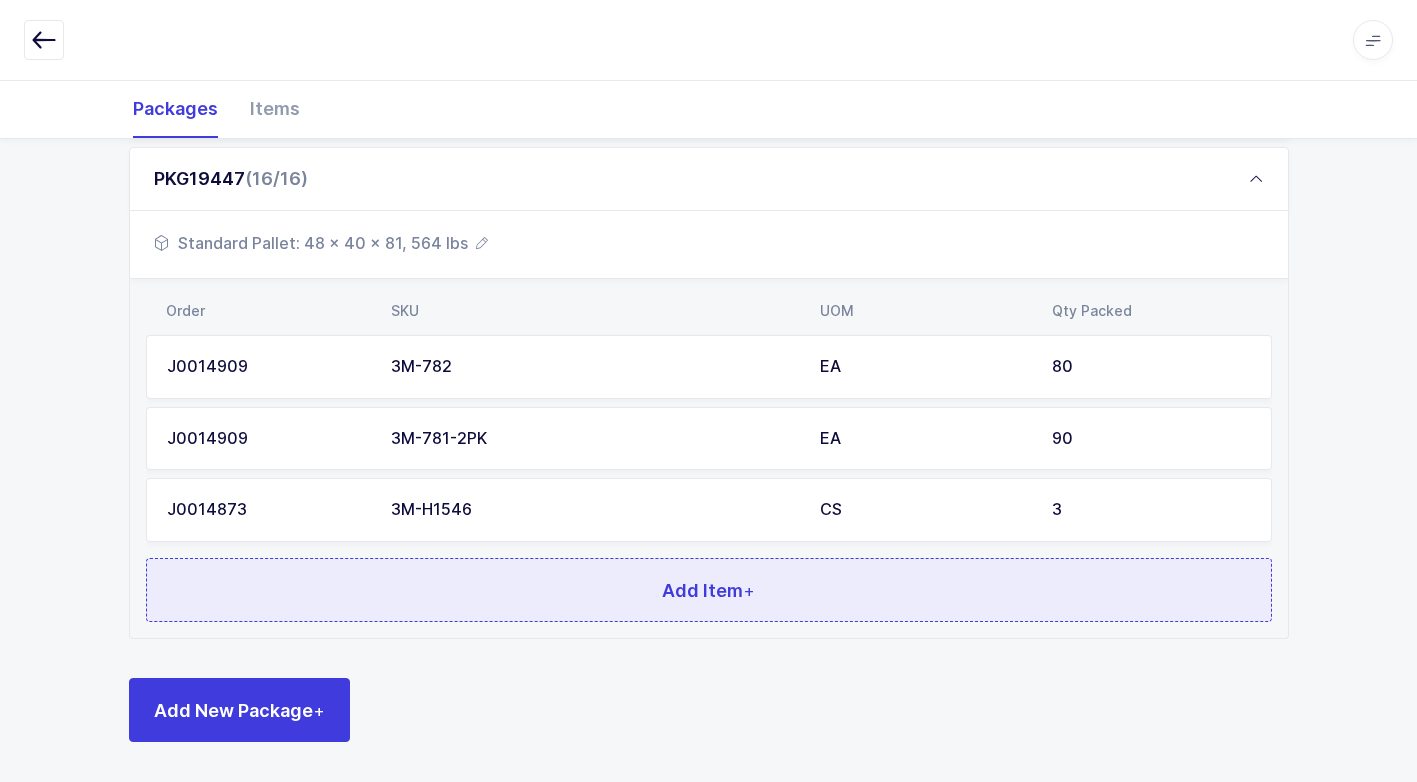 click on "Add Item  +" at bounding box center (709, 590) 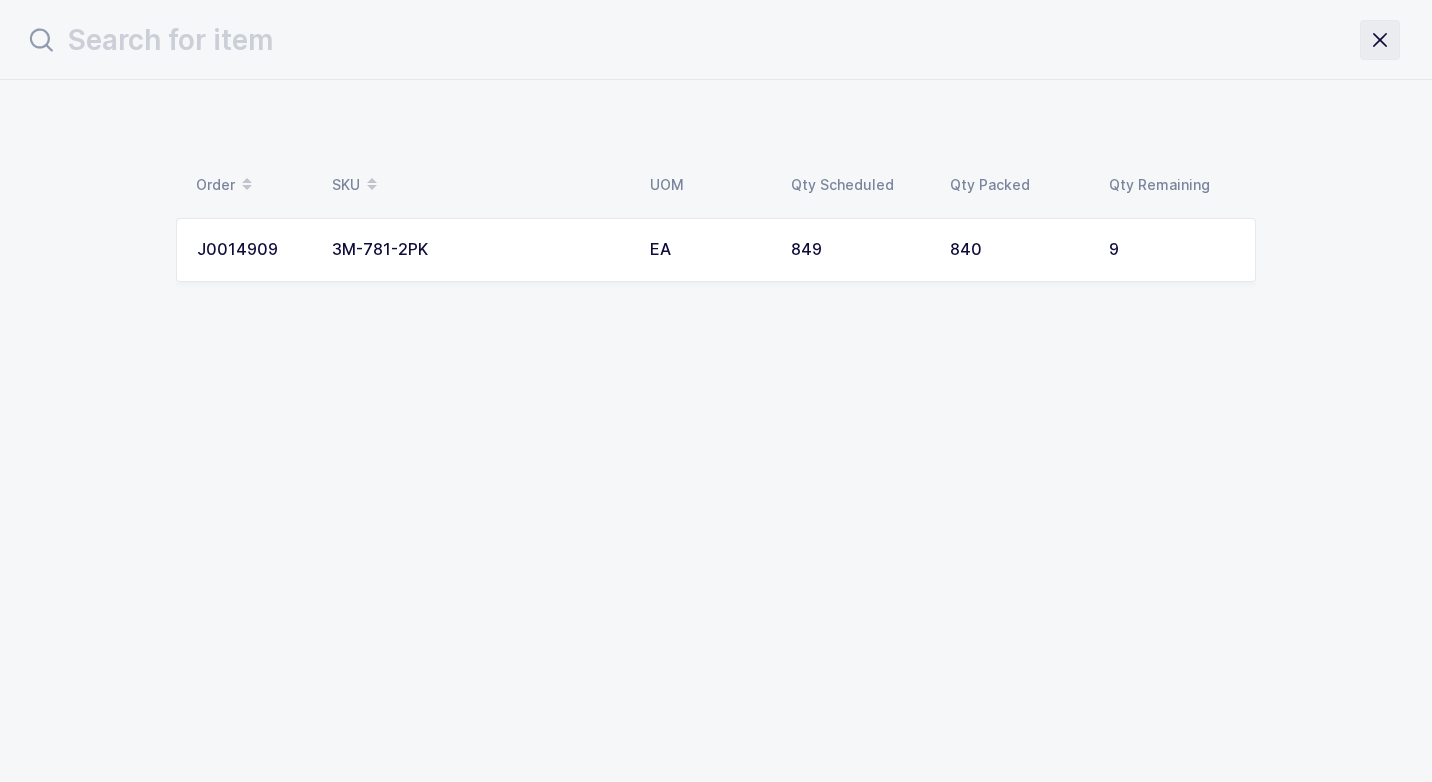 click at bounding box center (1380, 40) 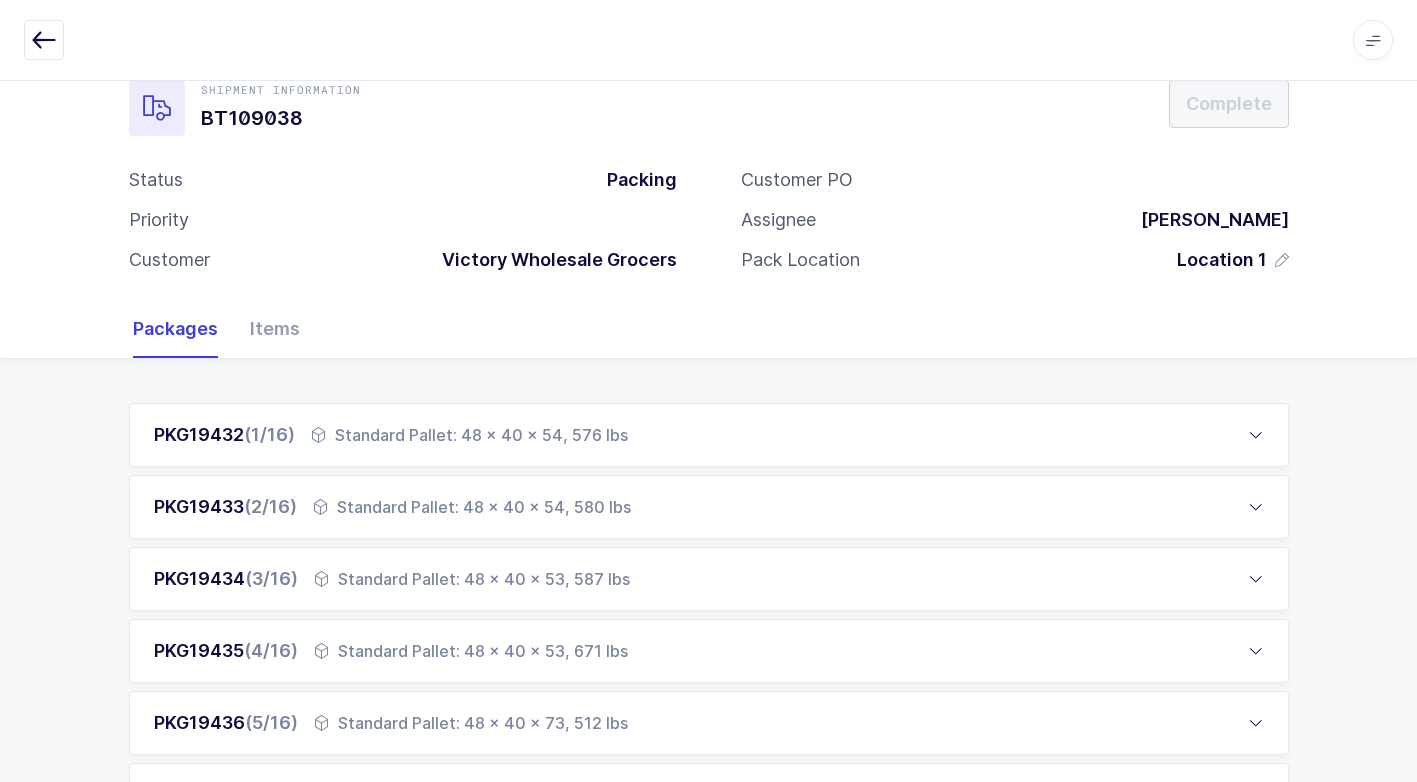 scroll, scrollTop: 100, scrollLeft: 0, axis: vertical 